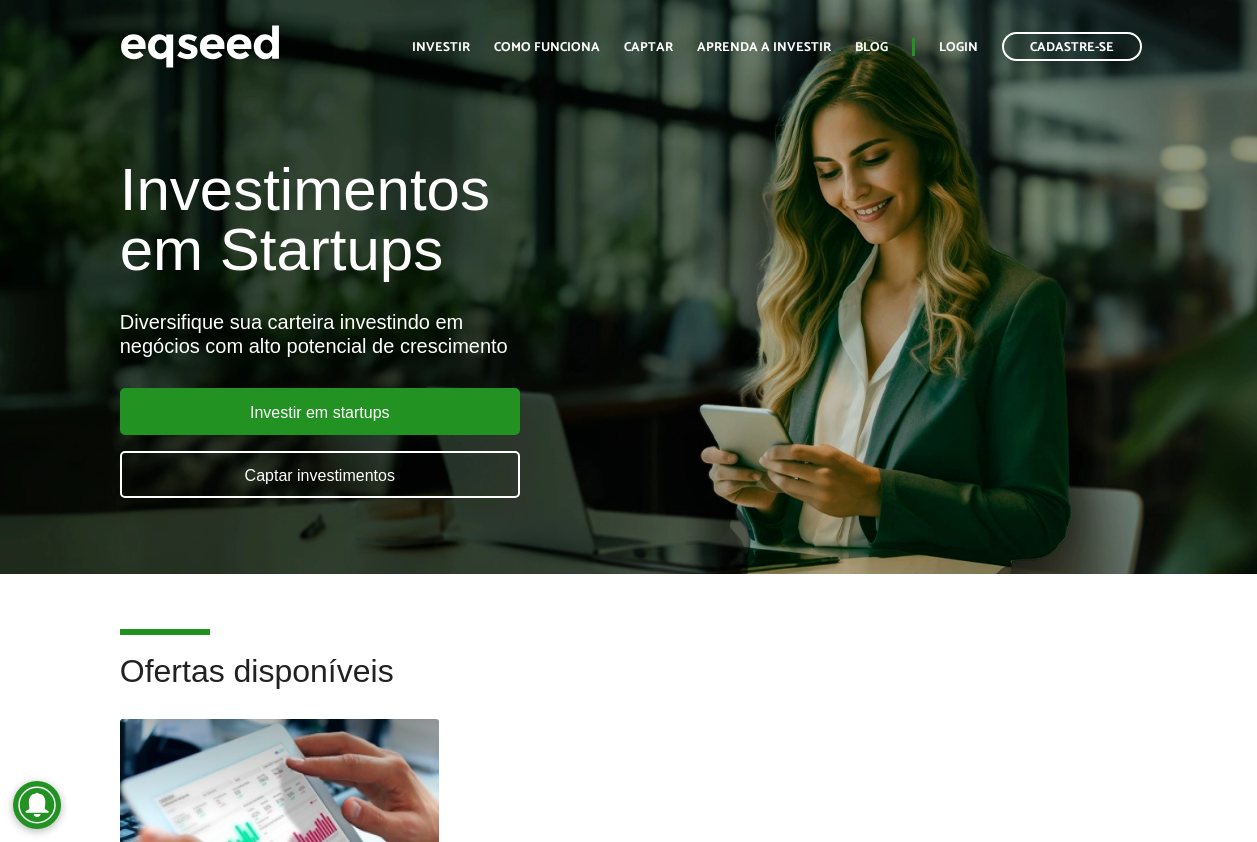 scroll, scrollTop: 0, scrollLeft: 0, axis: both 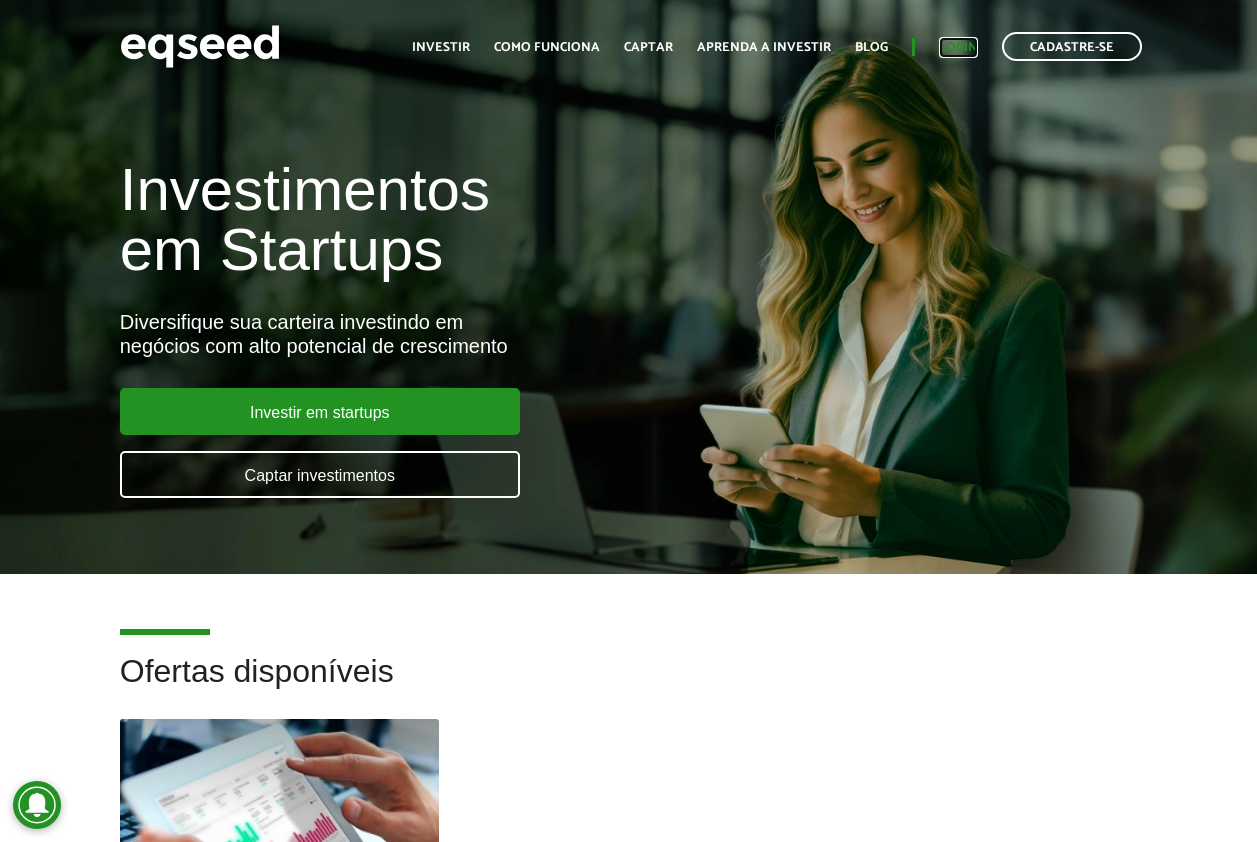 click on "Login" at bounding box center (958, 47) 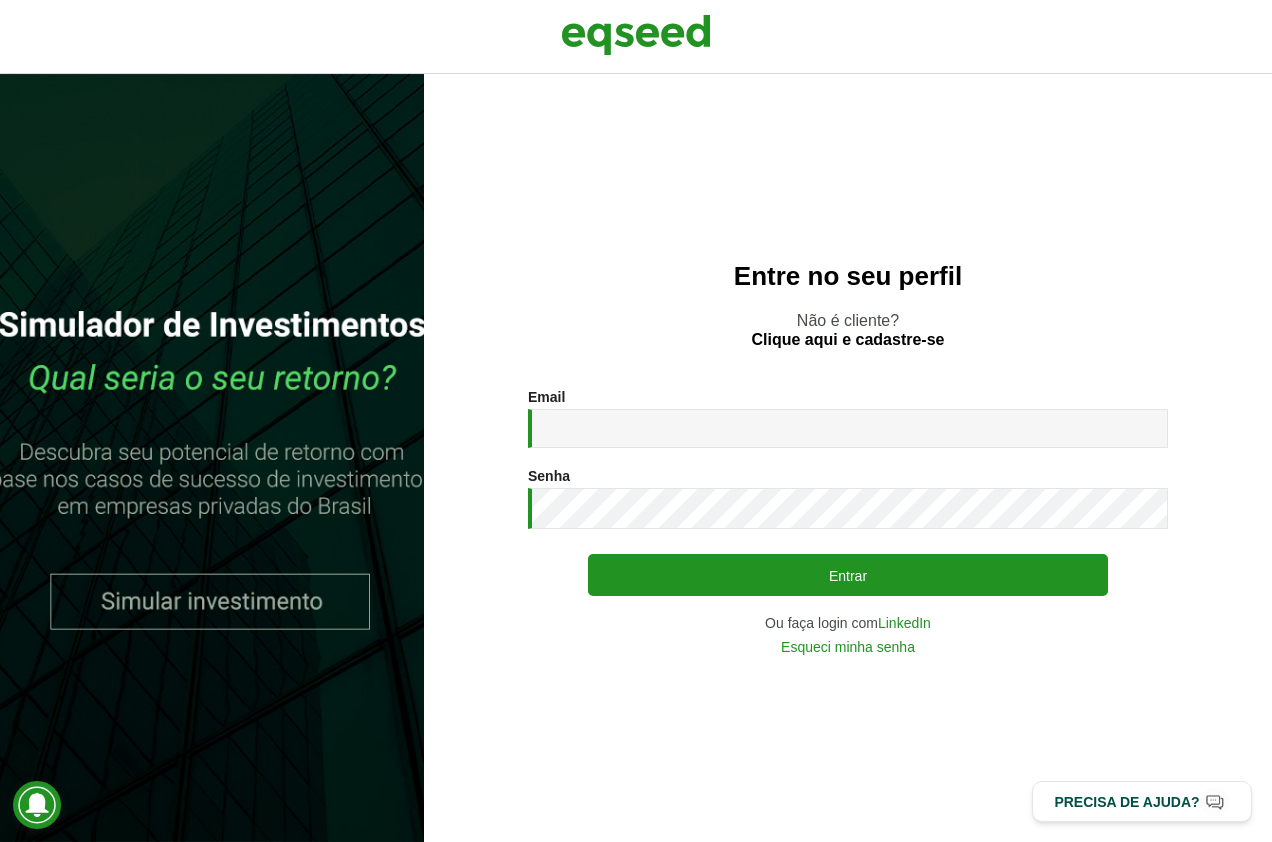 scroll, scrollTop: 0, scrollLeft: 0, axis: both 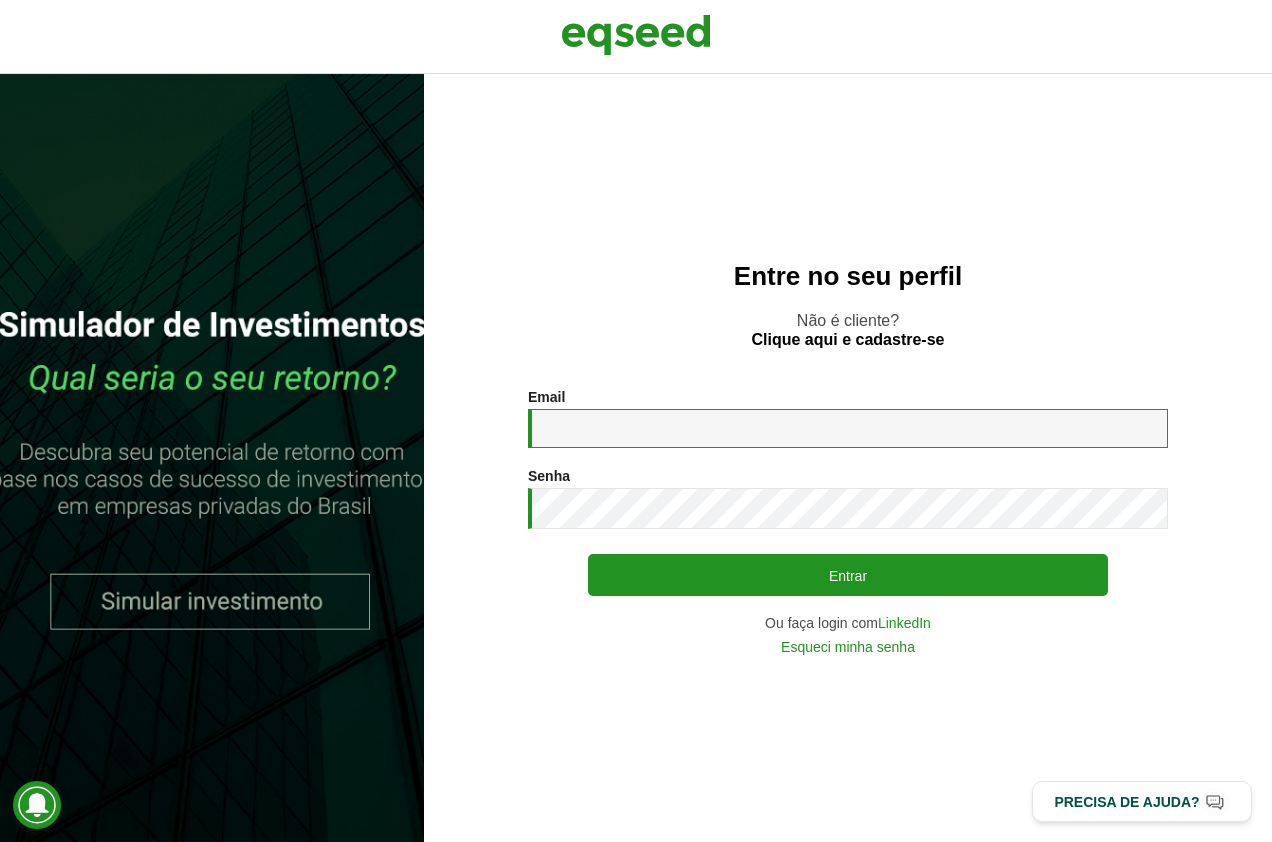 click on "Email  *" at bounding box center [848, 428] 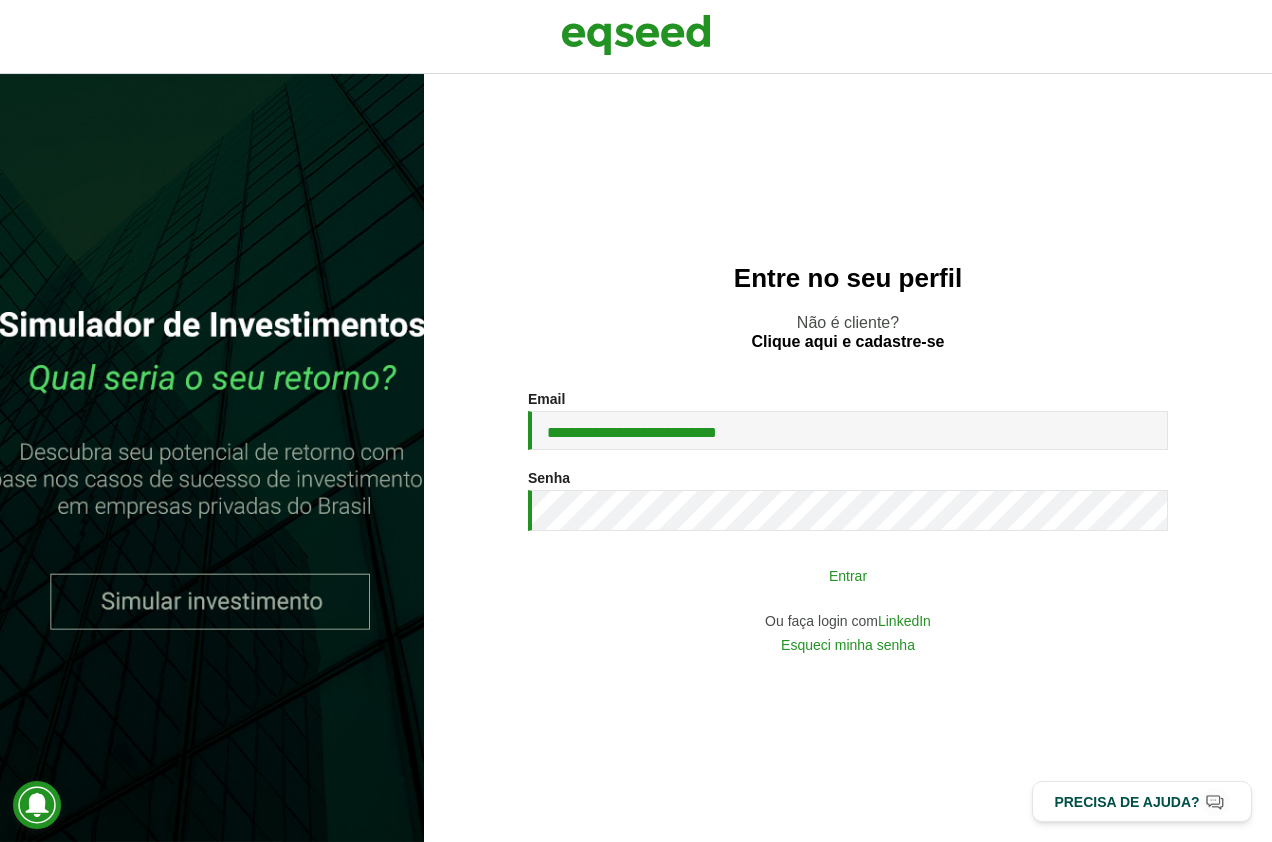 click on "Entrar" at bounding box center (848, 575) 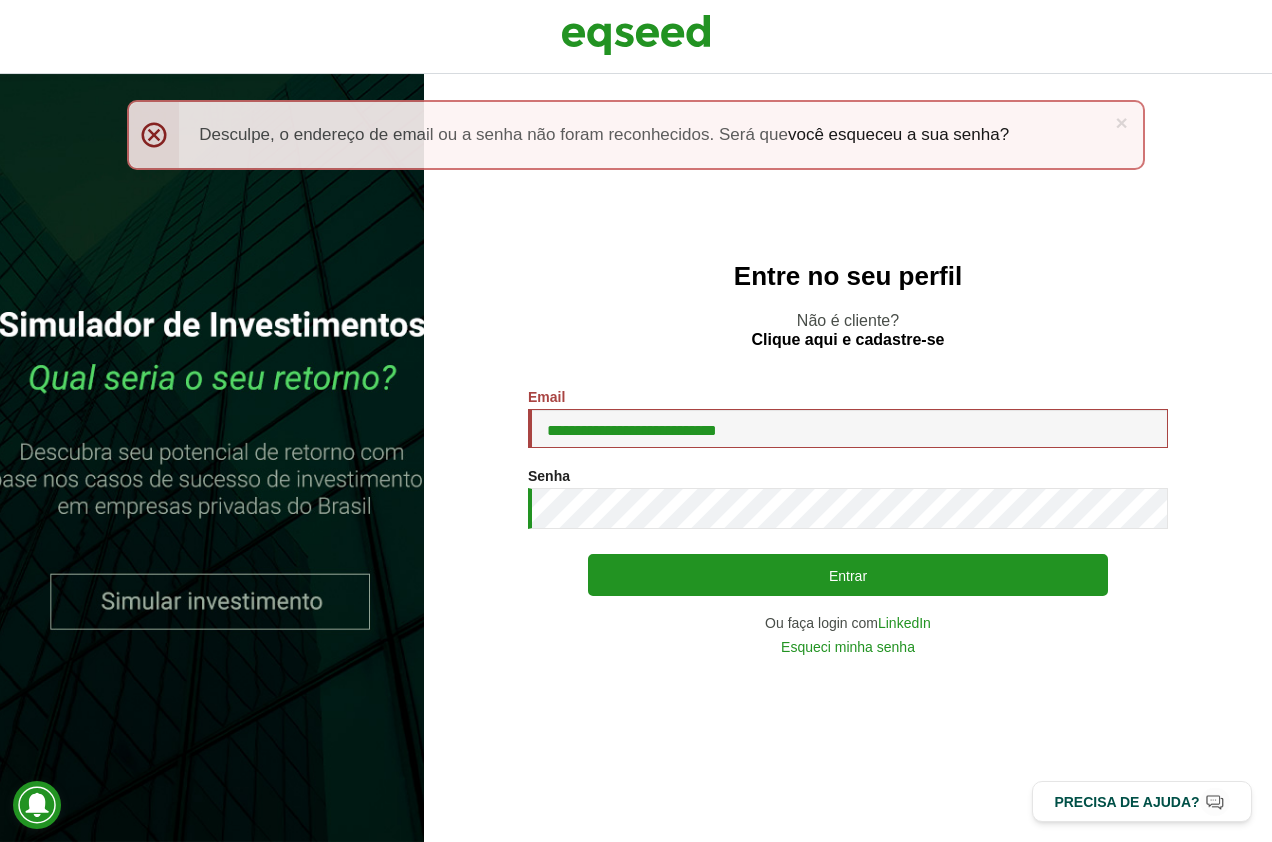 scroll, scrollTop: 0, scrollLeft: 0, axis: both 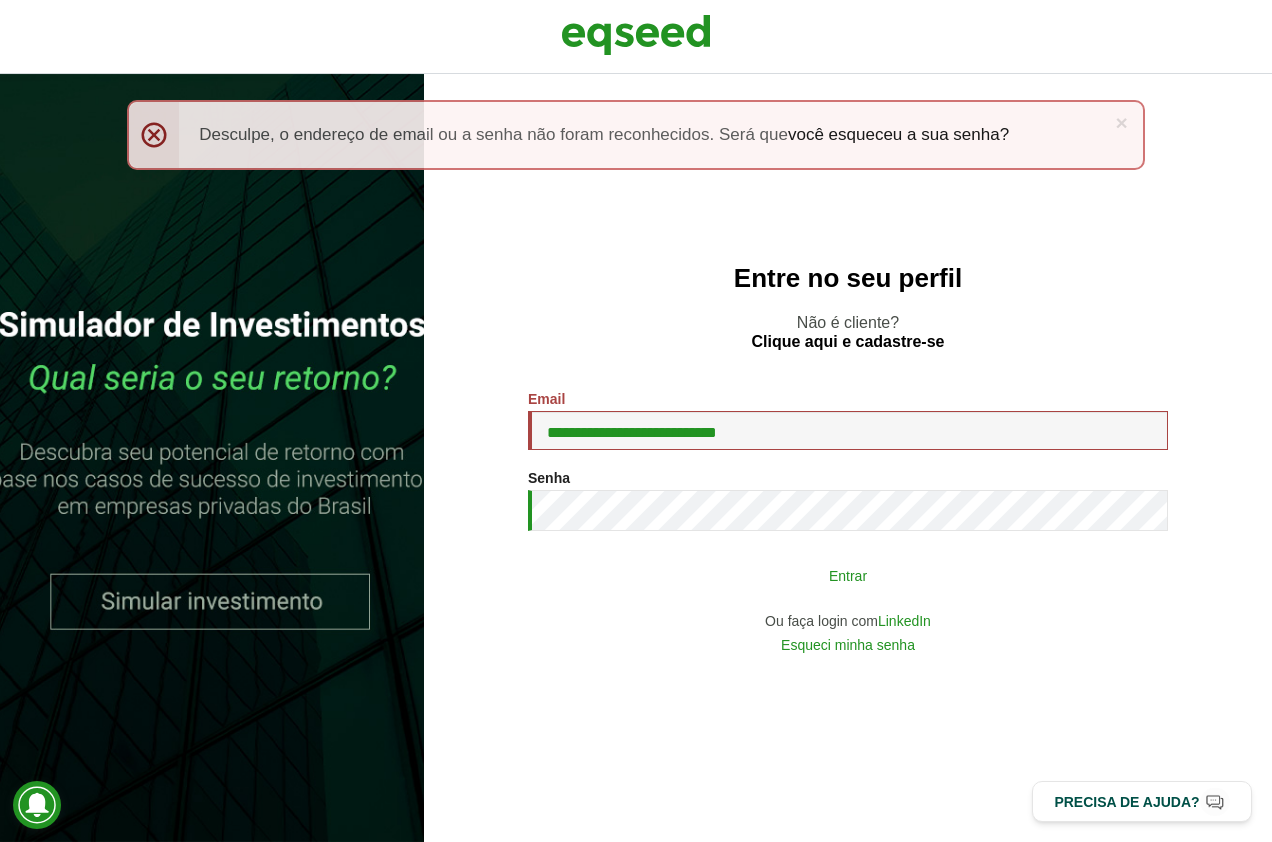 click on "Entrar" at bounding box center (848, 575) 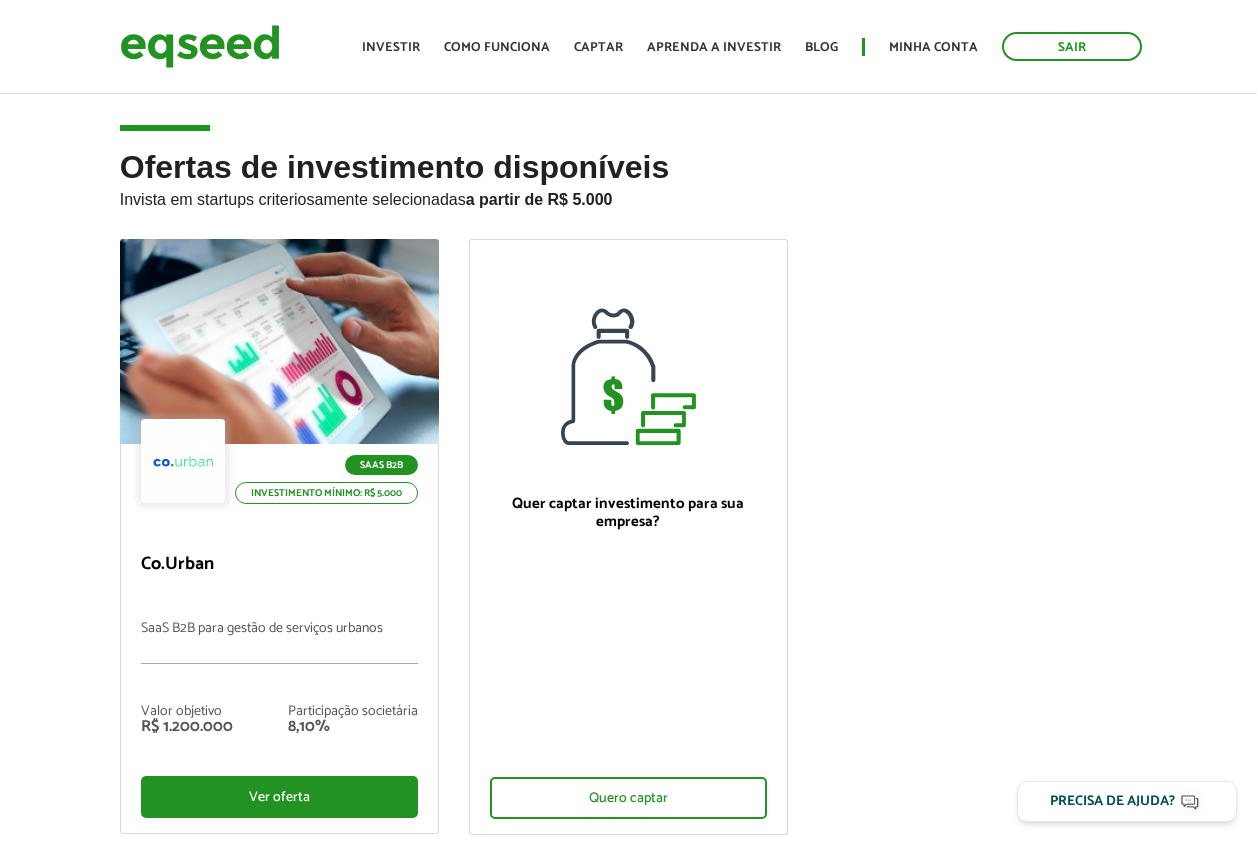 scroll, scrollTop: 0, scrollLeft: 0, axis: both 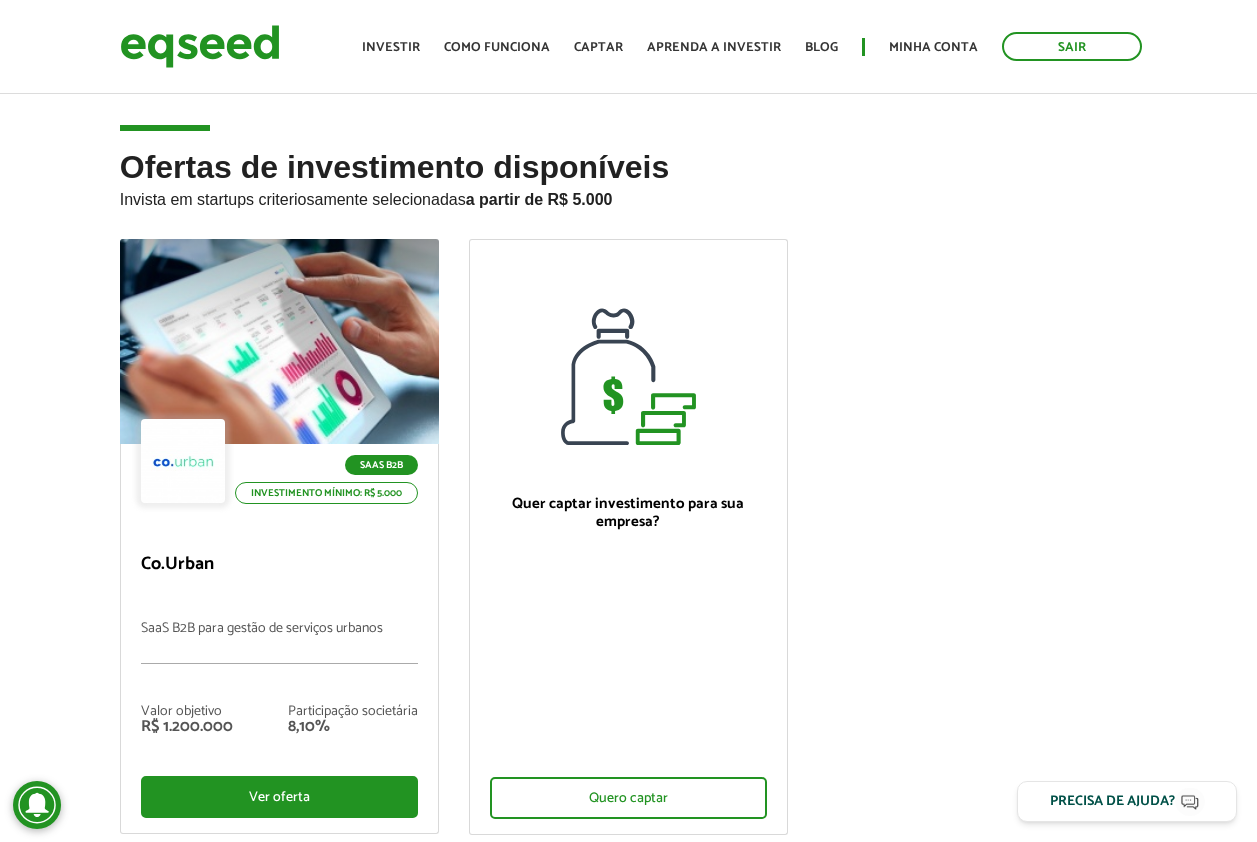 click on "Invista em startups criteriosamente selecionadas  a partir de R$ 5.000" at bounding box center (629, 197) 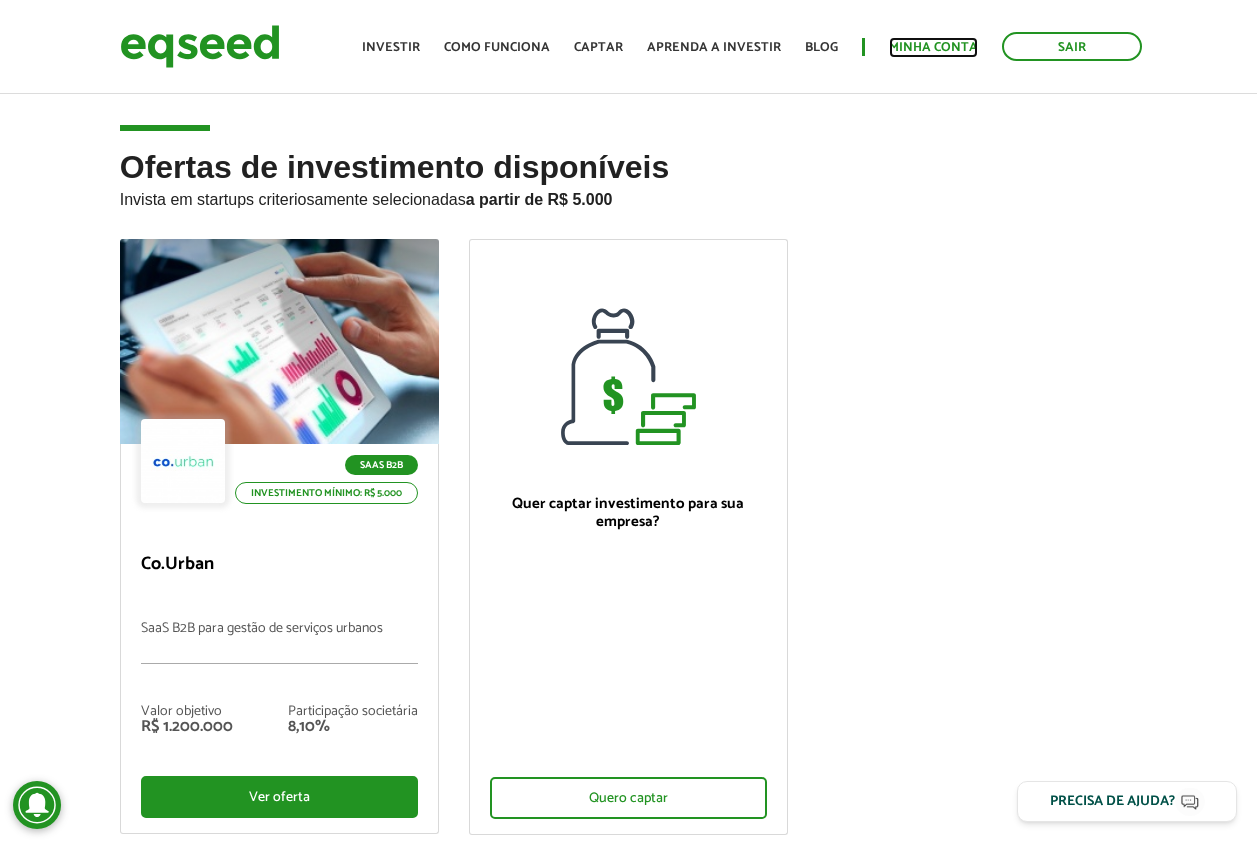 click on "Minha conta" at bounding box center (933, 47) 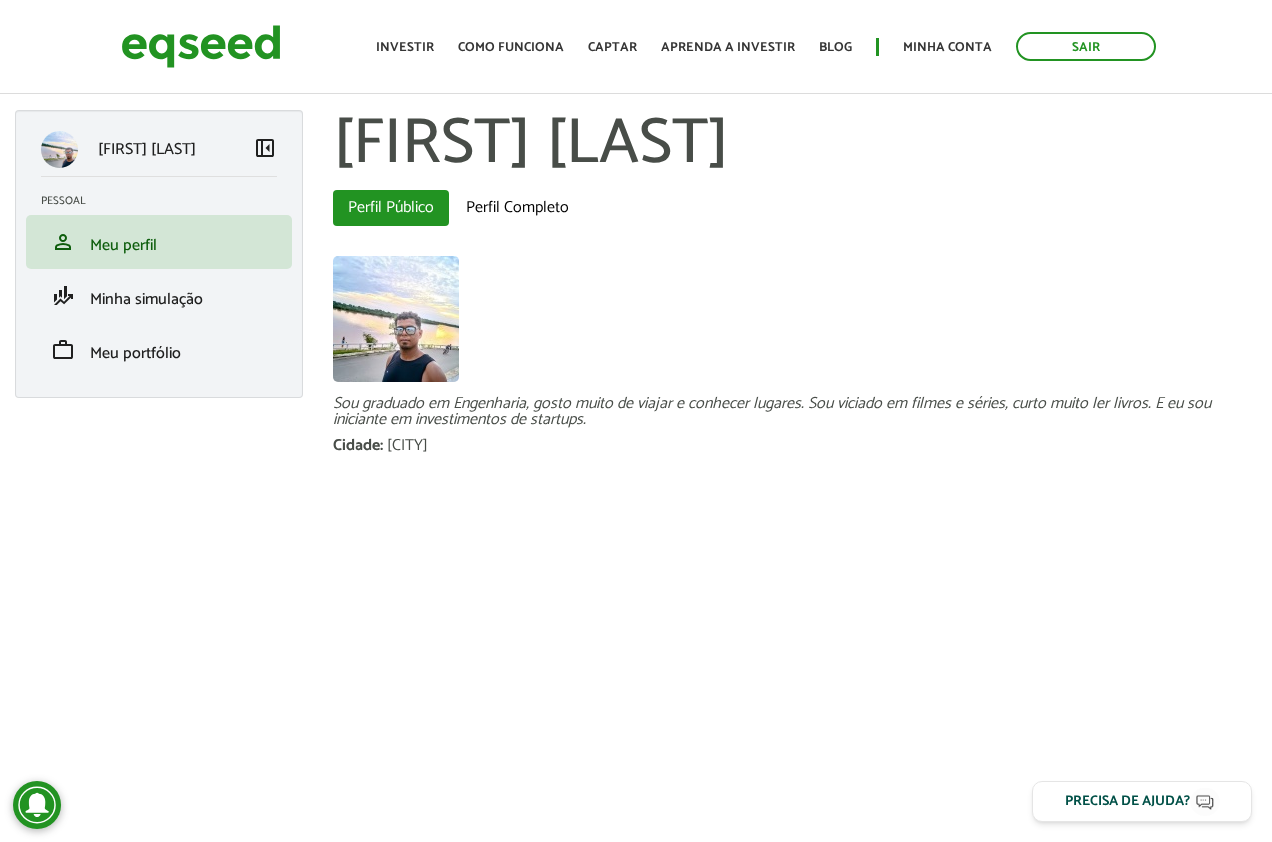 scroll, scrollTop: 0, scrollLeft: 0, axis: both 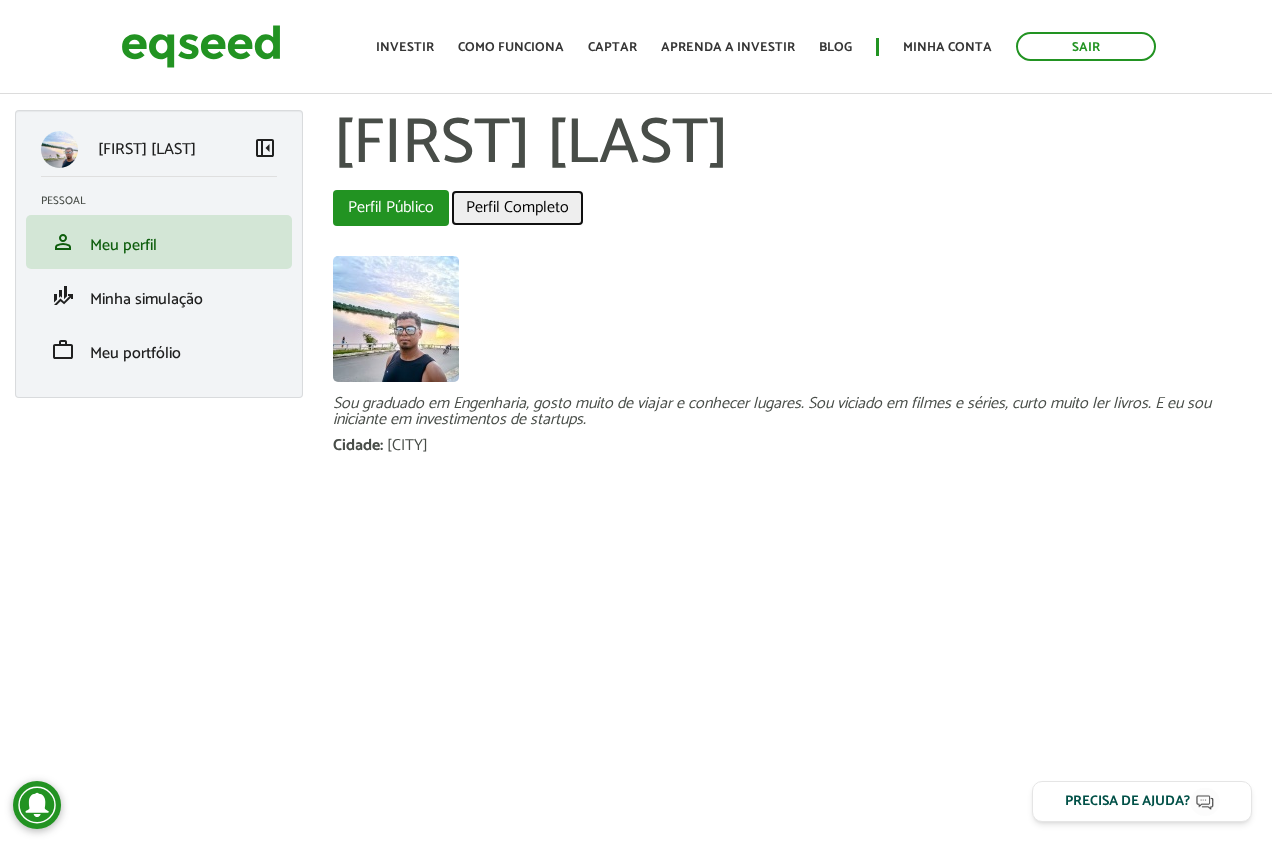 click on "Perfil Completo" at bounding box center (517, 208) 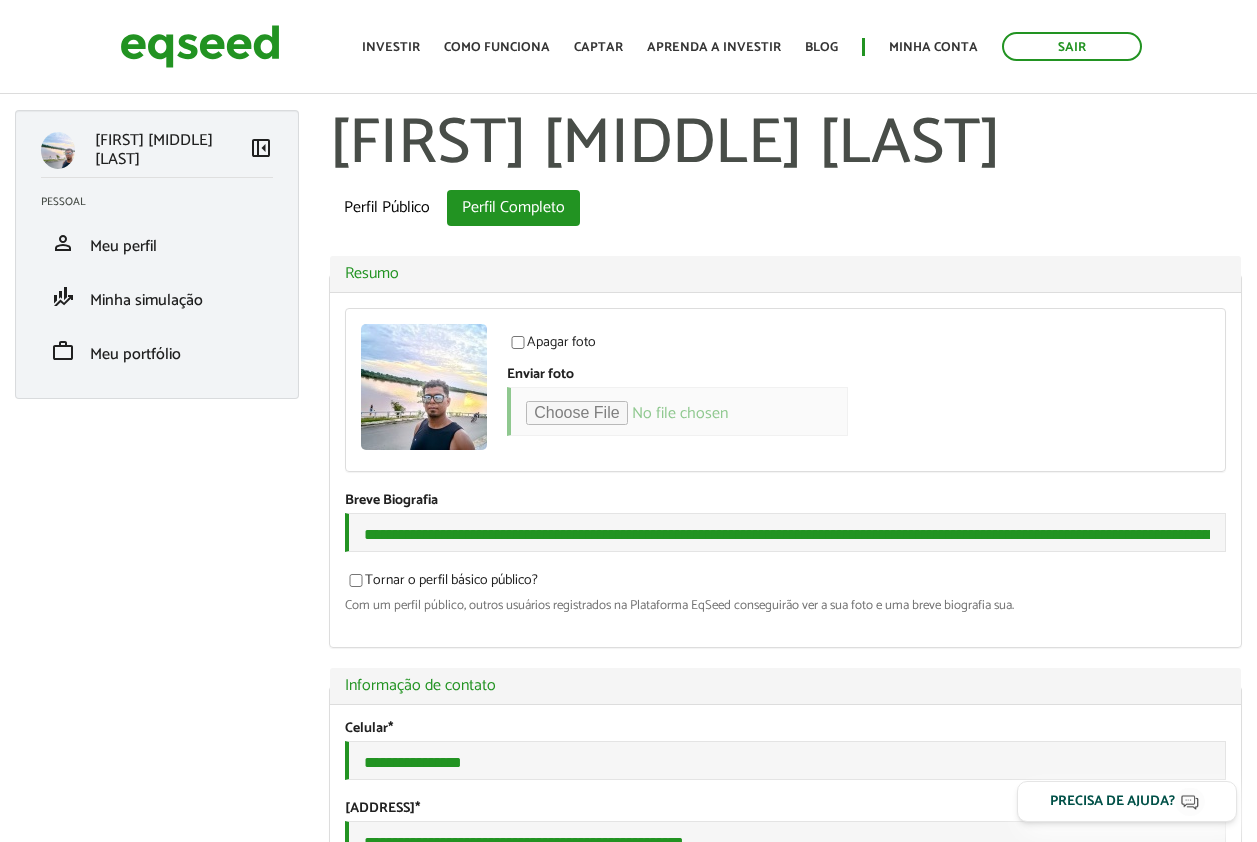 scroll, scrollTop: 300, scrollLeft: 0, axis: vertical 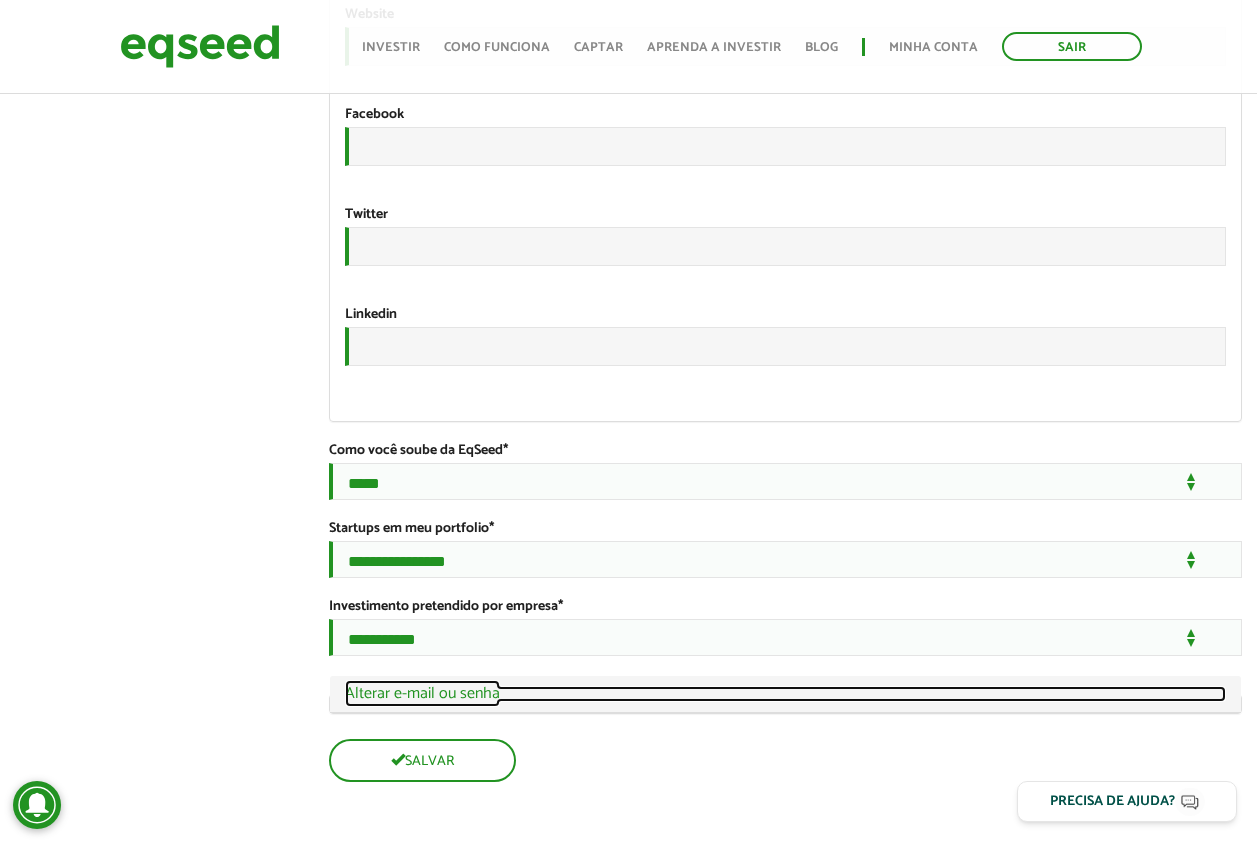 click on "Ocultar Alterar e-mail ou senha" at bounding box center [785, 694] 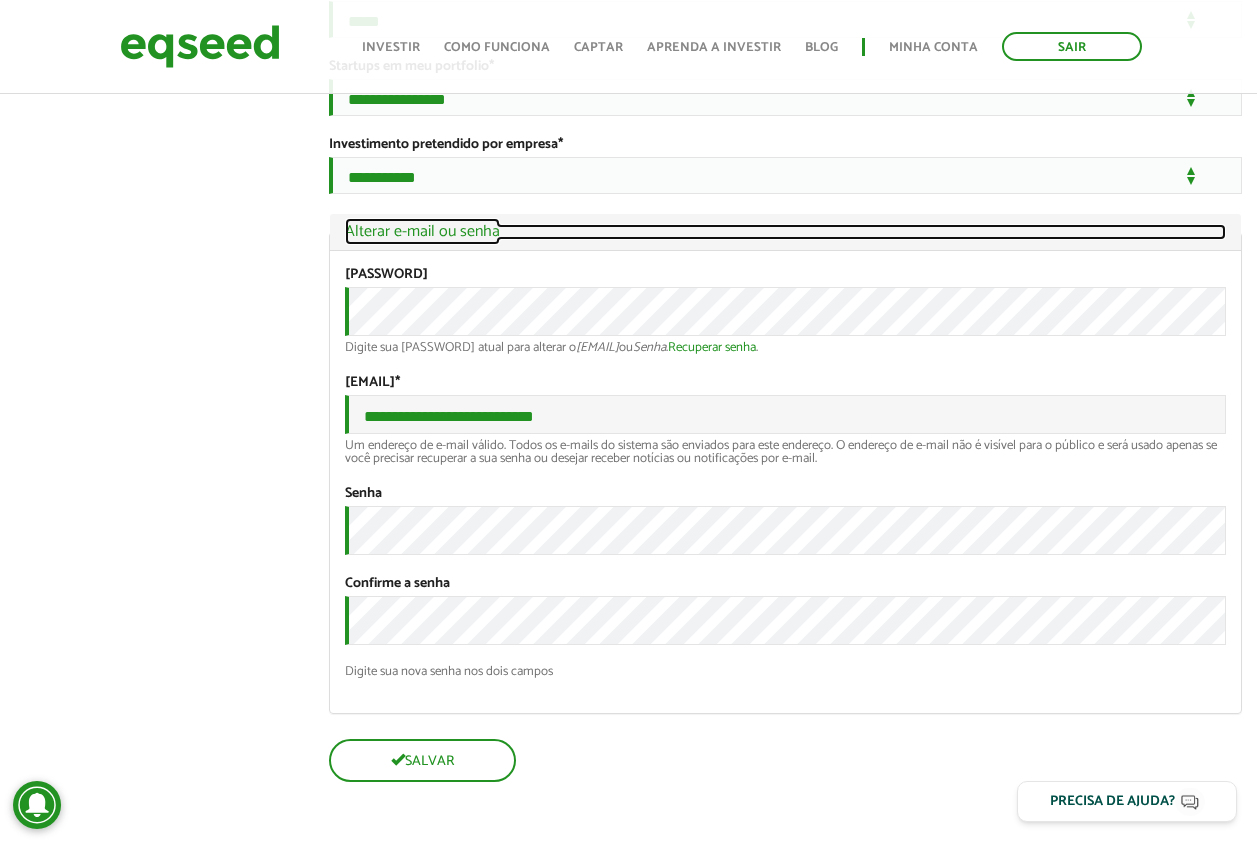 scroll, scrollTop: 4101, scrollLeft: 0, axis: vertical 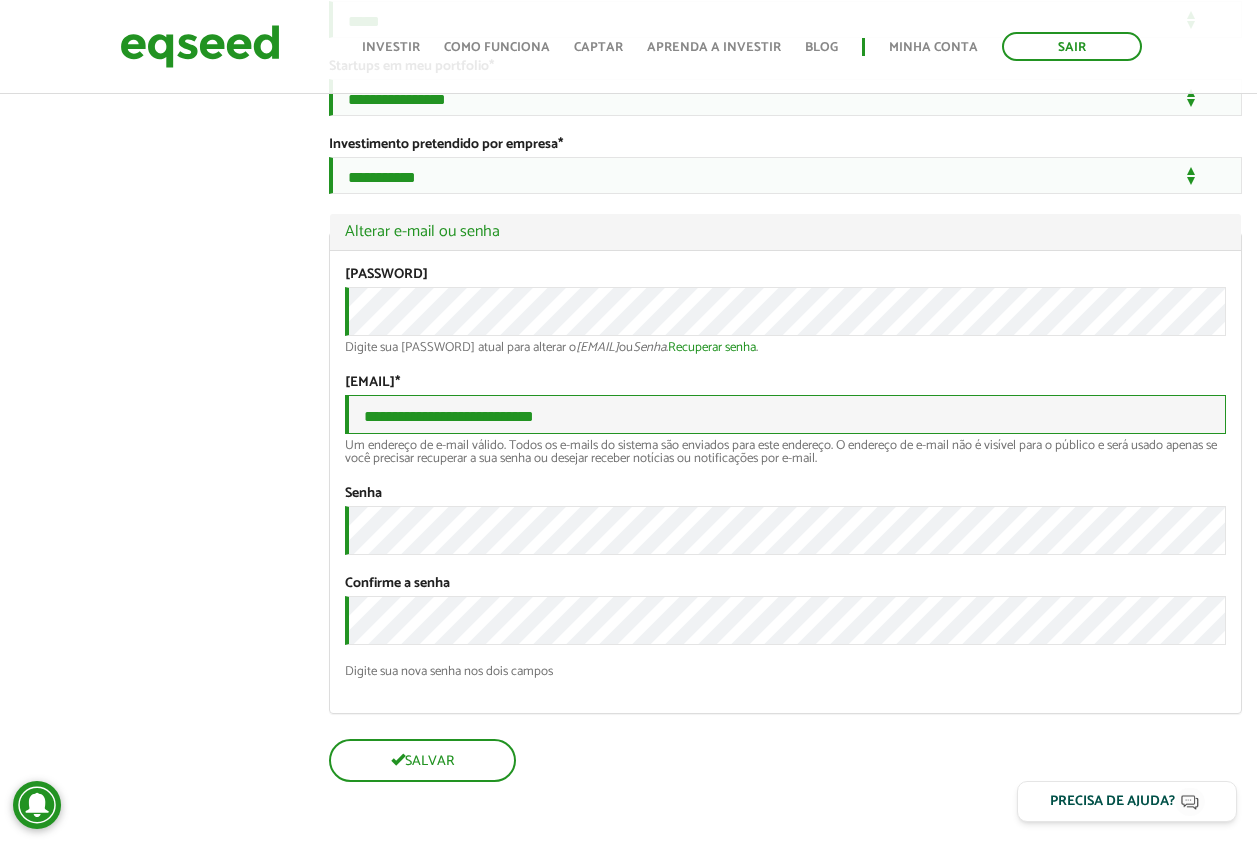 drag, startPoint x: 589, startPoint y: 489, endPoint x: 355, endPoint y: 485, distance: 234.03418 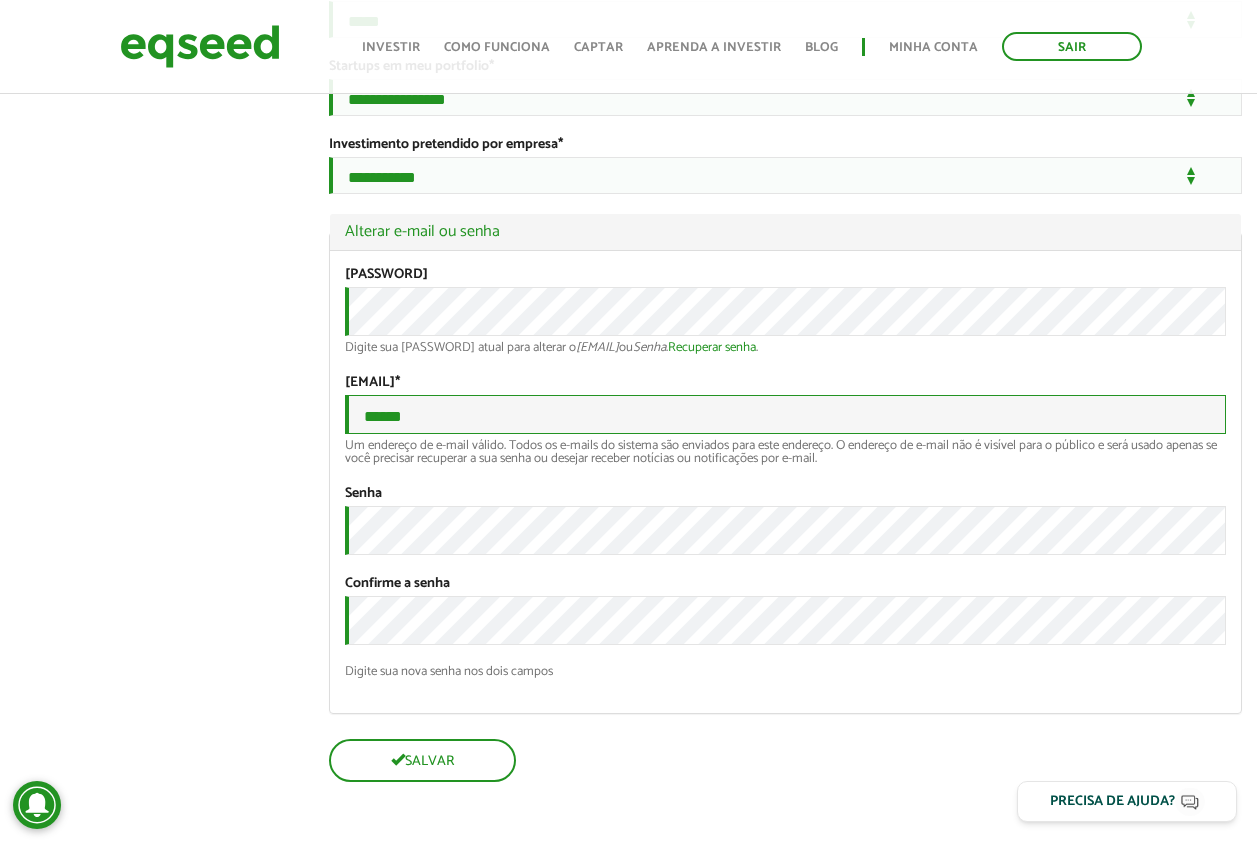 type on "**********" 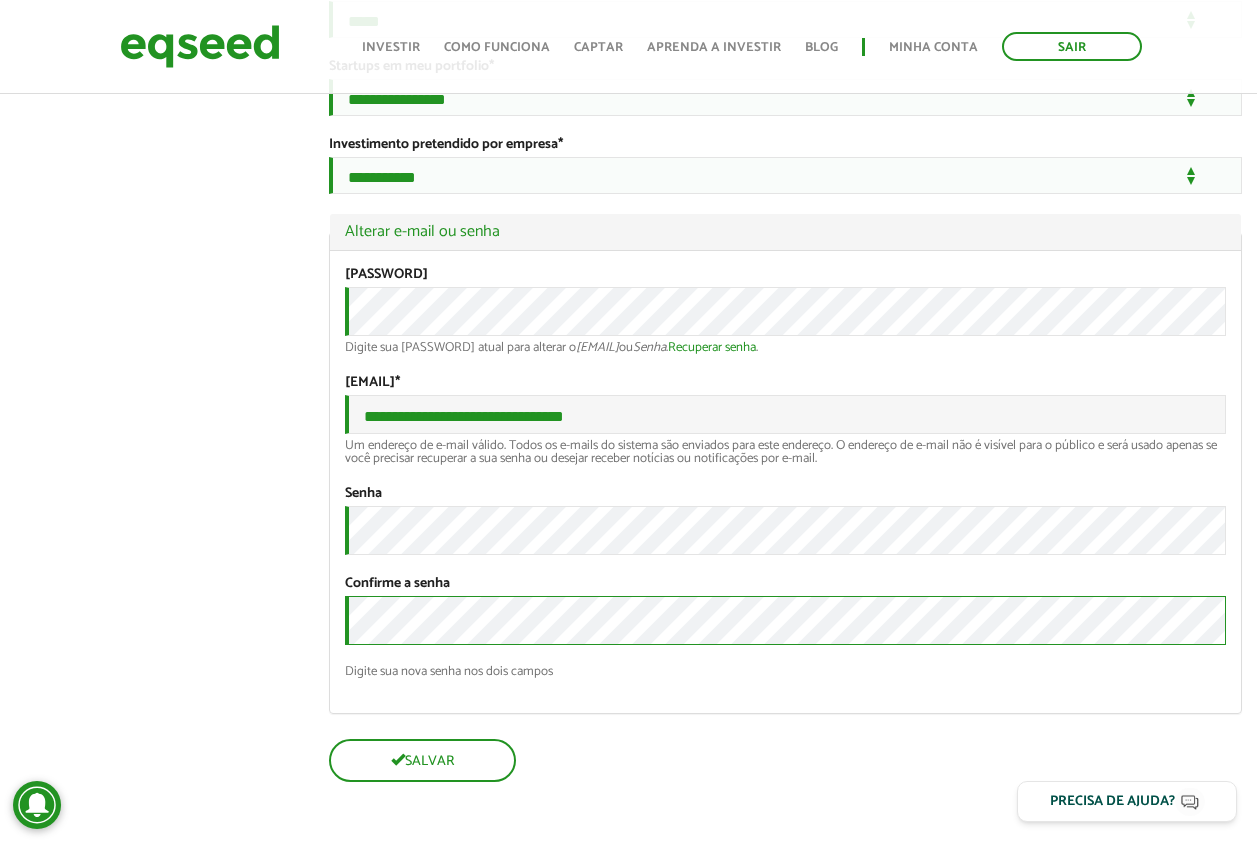scroll, scrollTop: 4174, scrollLeft: 0, axis: vertical 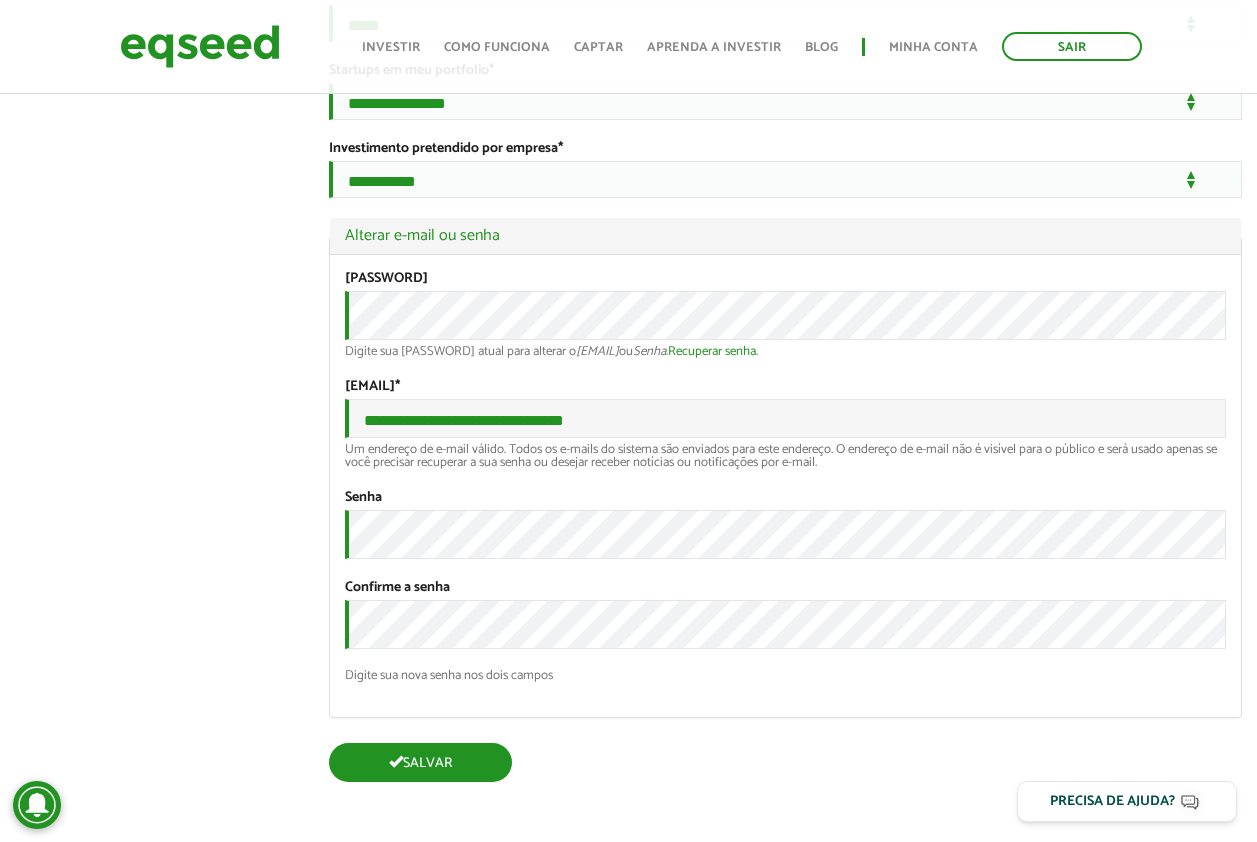 click on "Salvar" at bounding box center [420, 762] 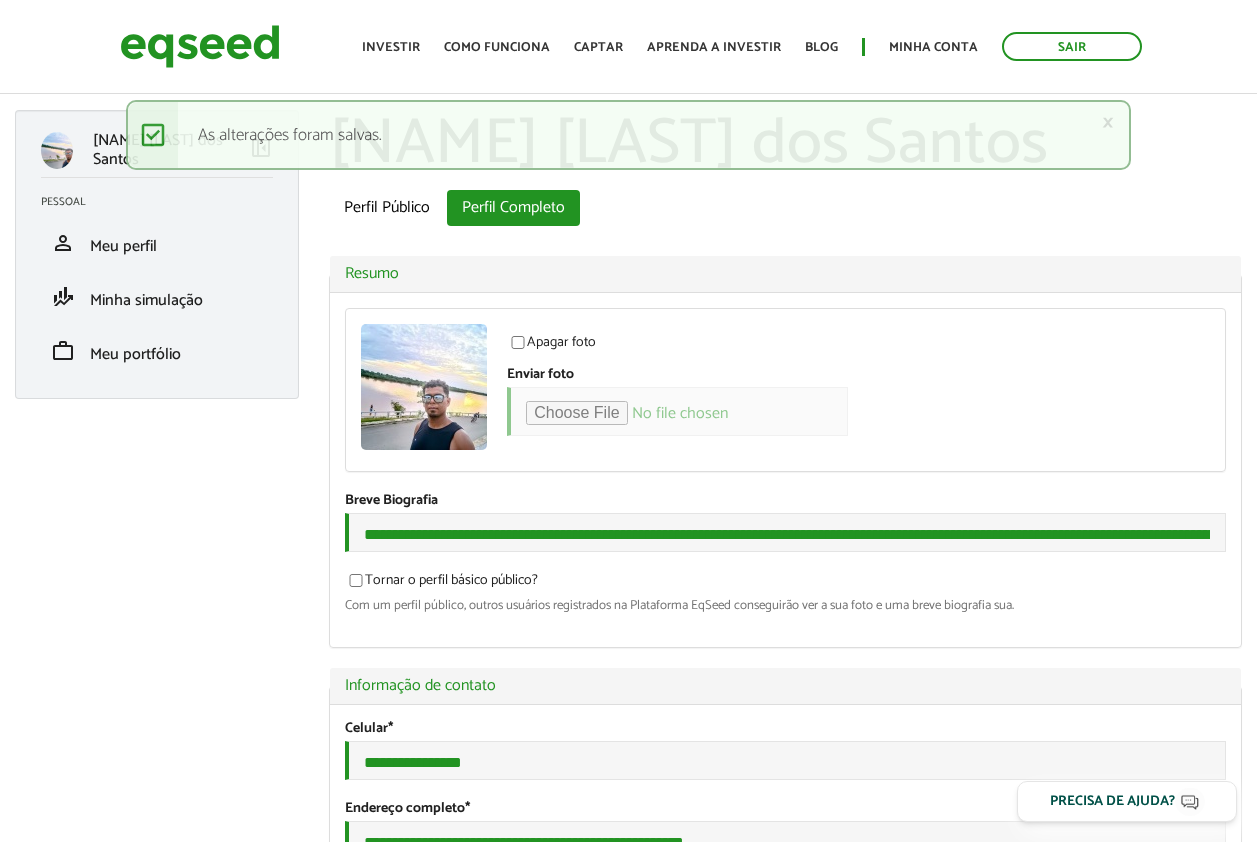scroll, scrollTop: 0, scrollLeft: 0, axis: both 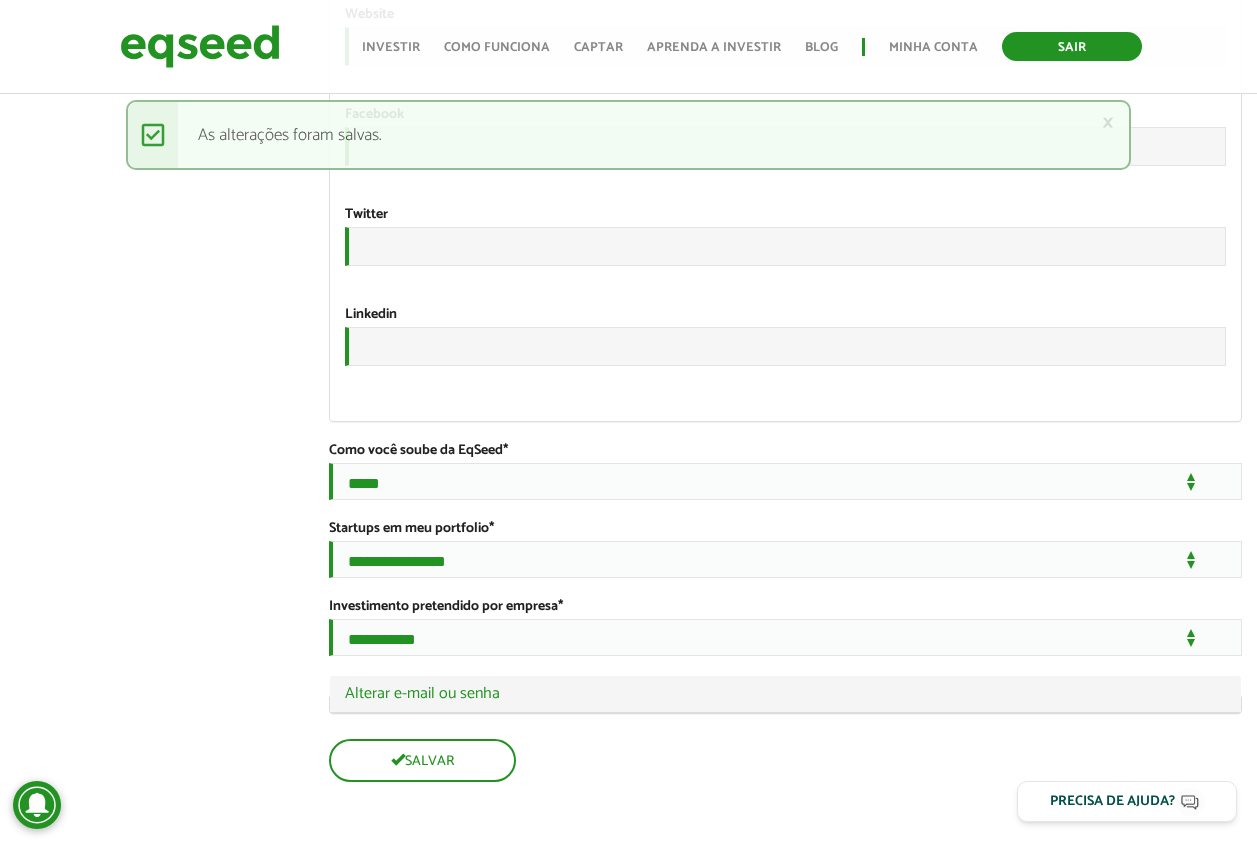 click on "Sair" at bounding box center (1072, 46) 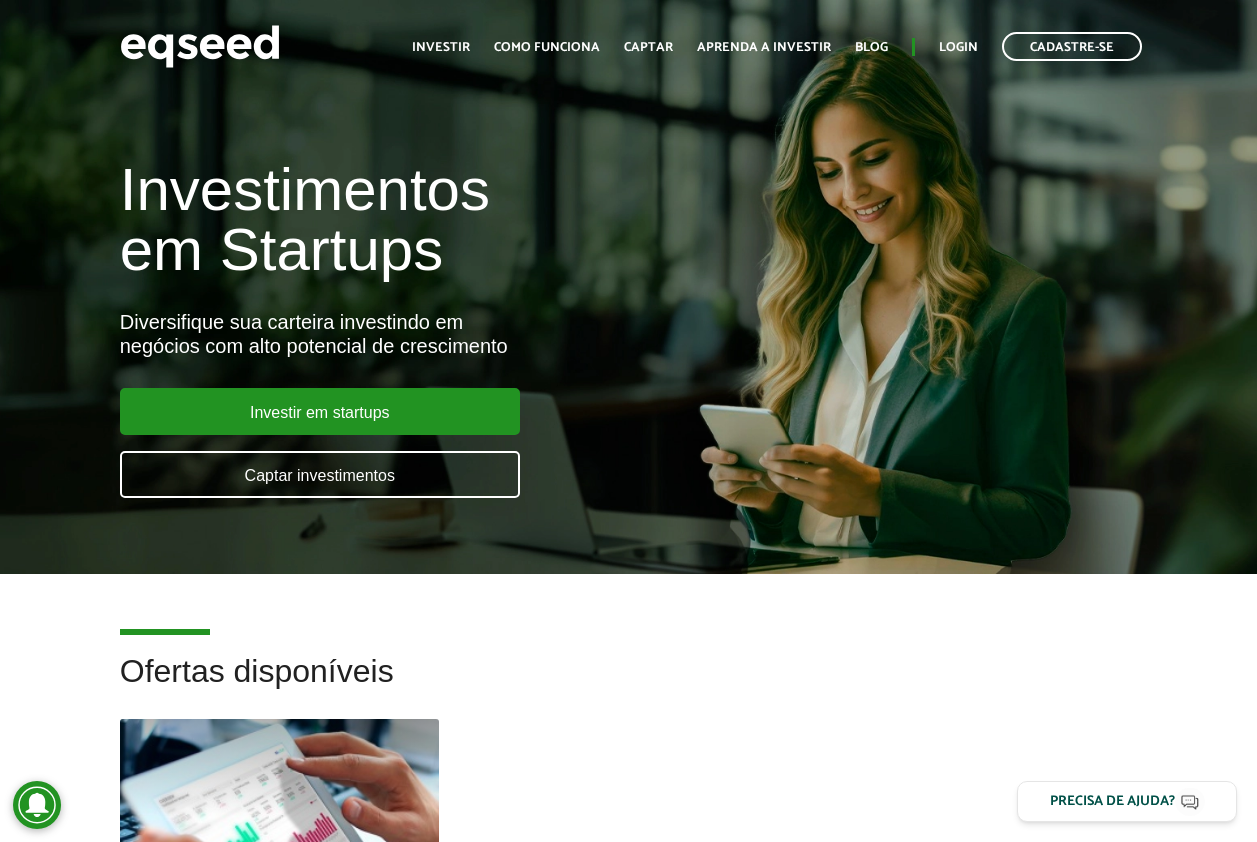 scroll, scrollTop: 0, scrollLeft: 0, axis: both 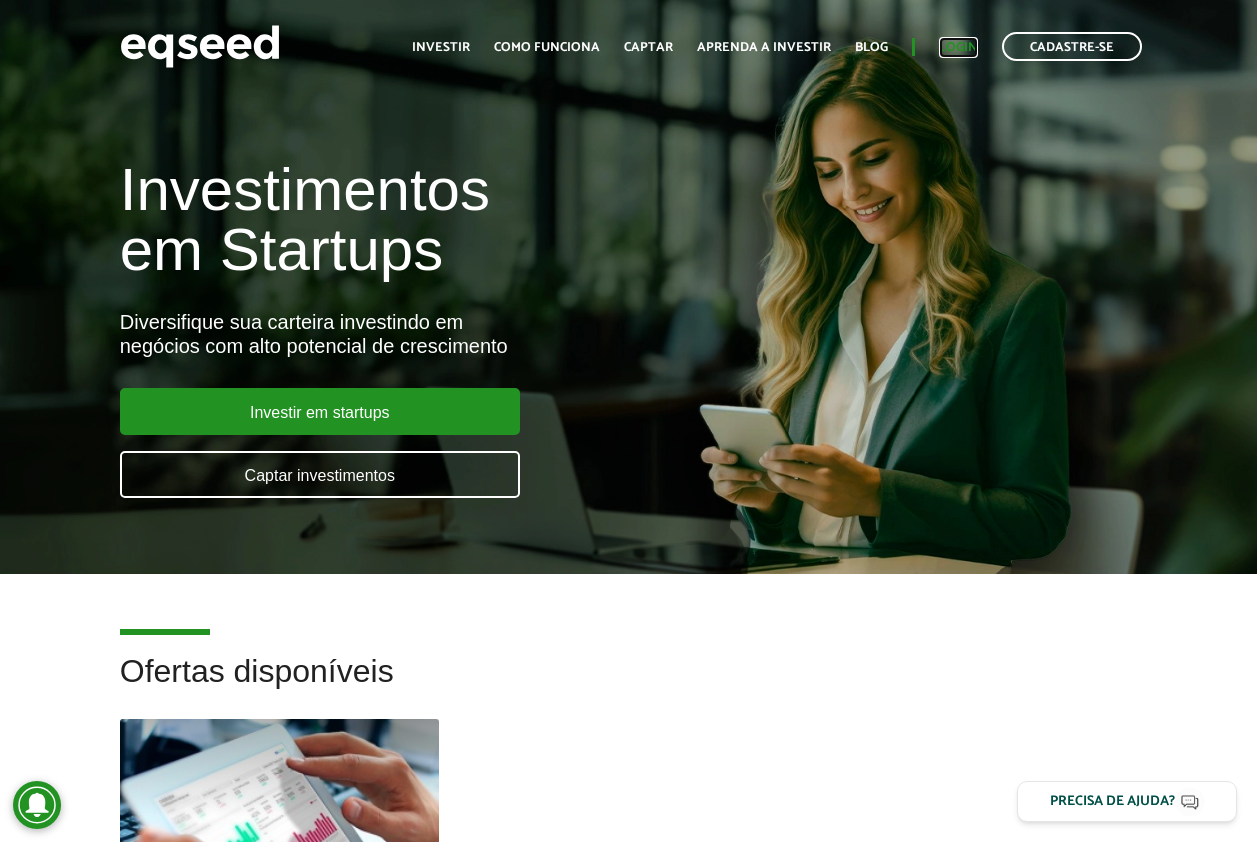 click on "Login" at bounding box center [958, 47] 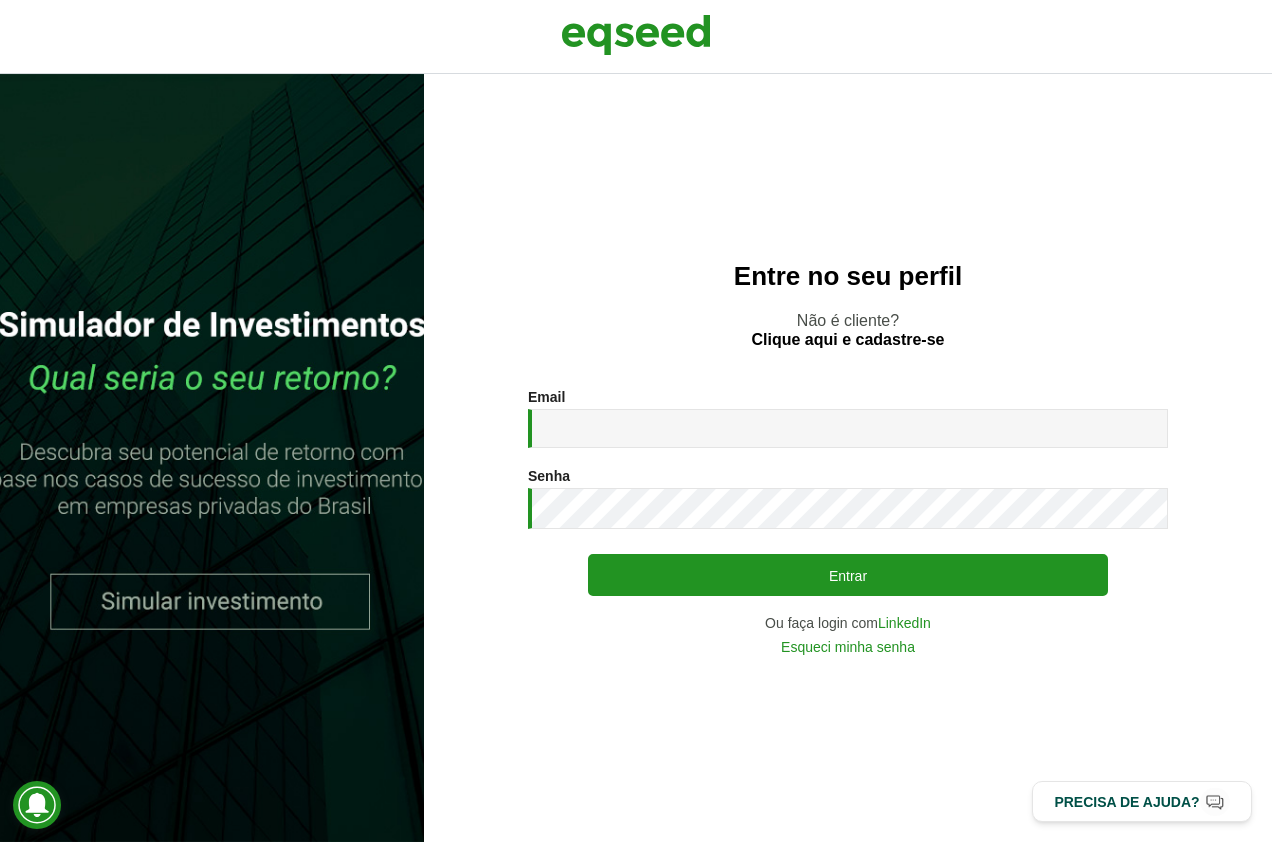 scroll, scrollTop: 0, scrollLeft: 0, axis: both 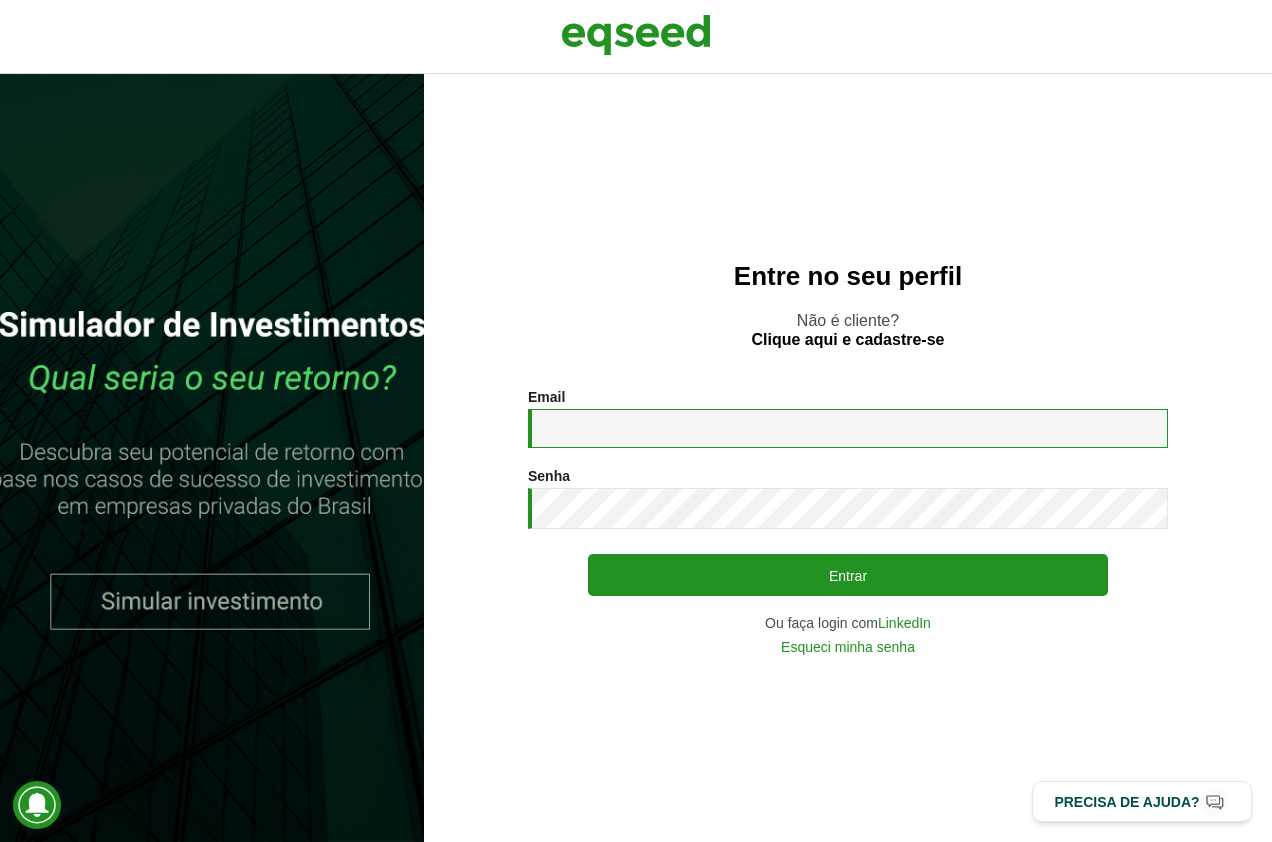 click on "Email  *" at bounding box center [848, 428] 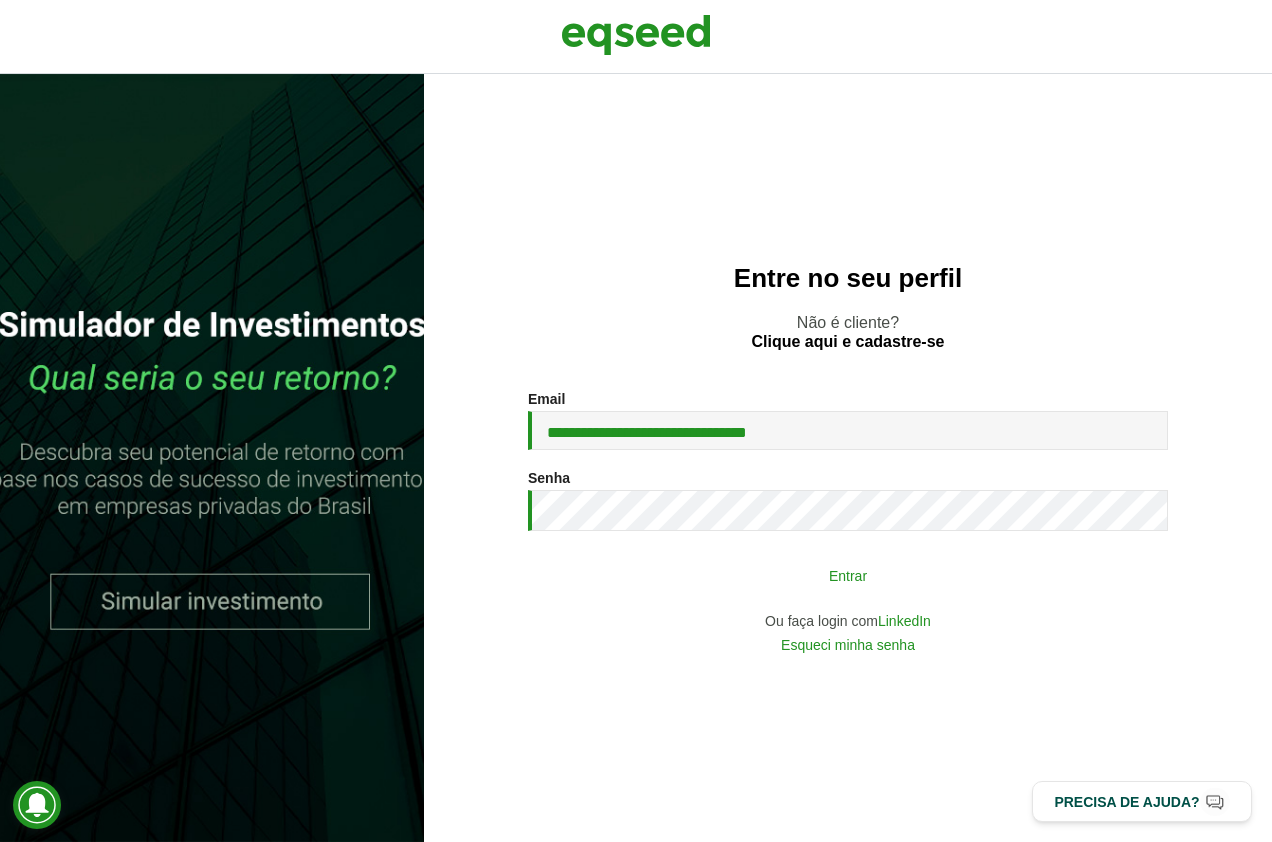 click on "Entrar" at bounding box center (848, 575) 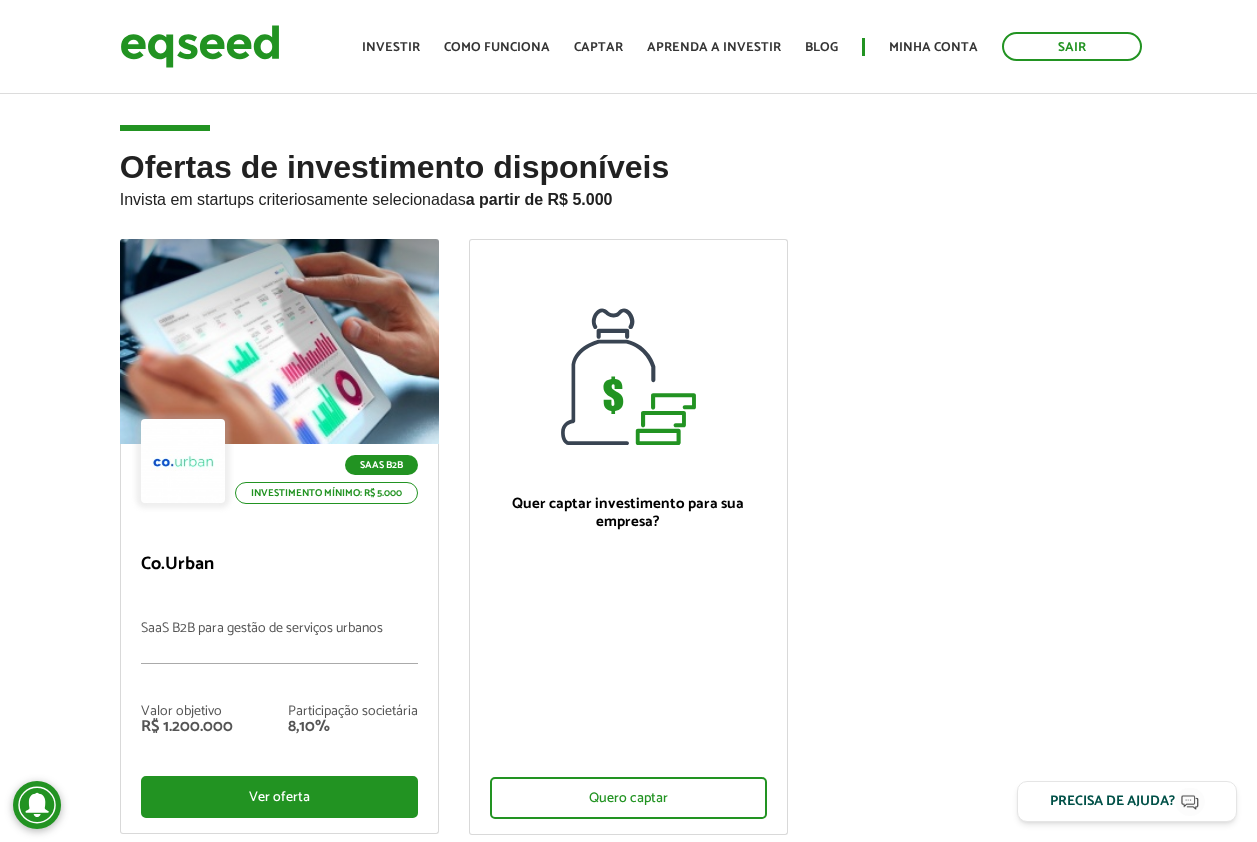 scroll, scrollTop: 0, scrollLeft: 0, axis: both 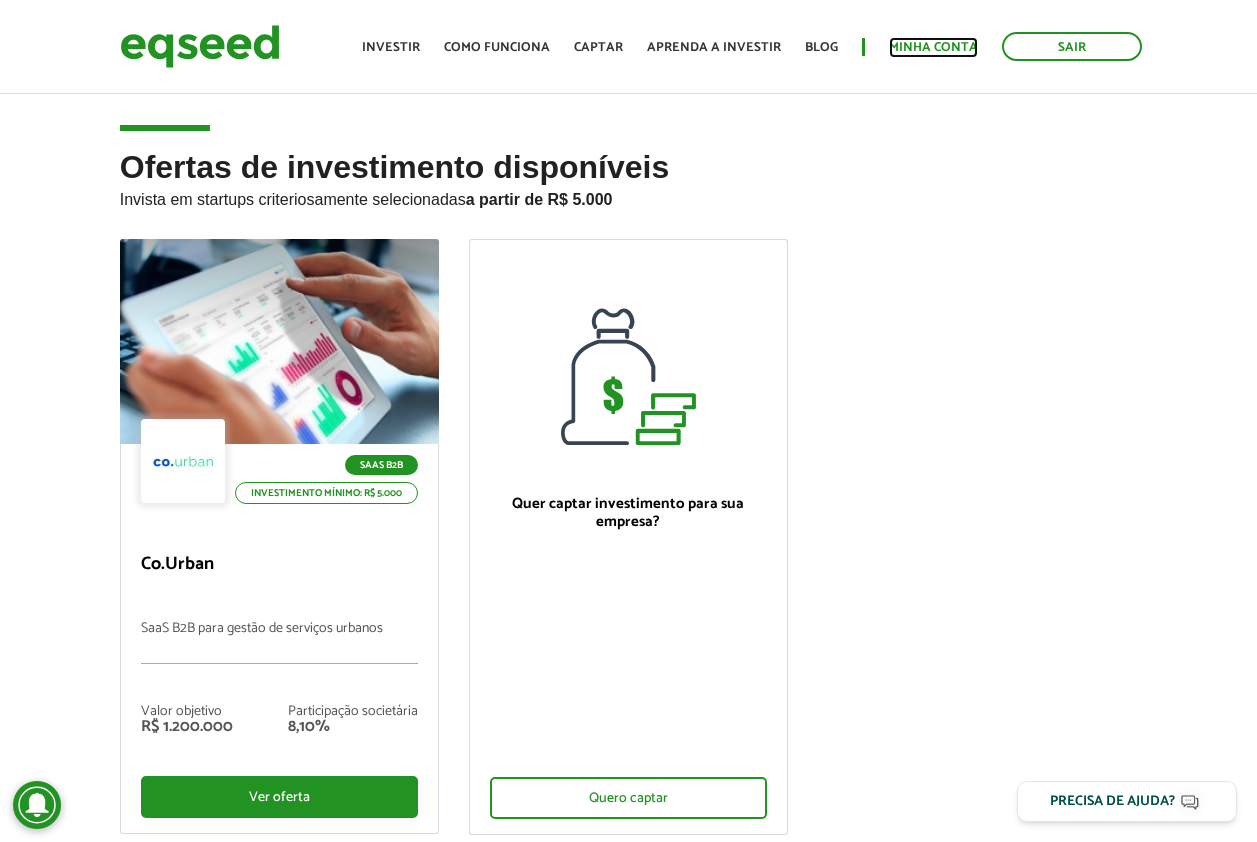 click on "Minha conta" at bounding box center [933, 47] 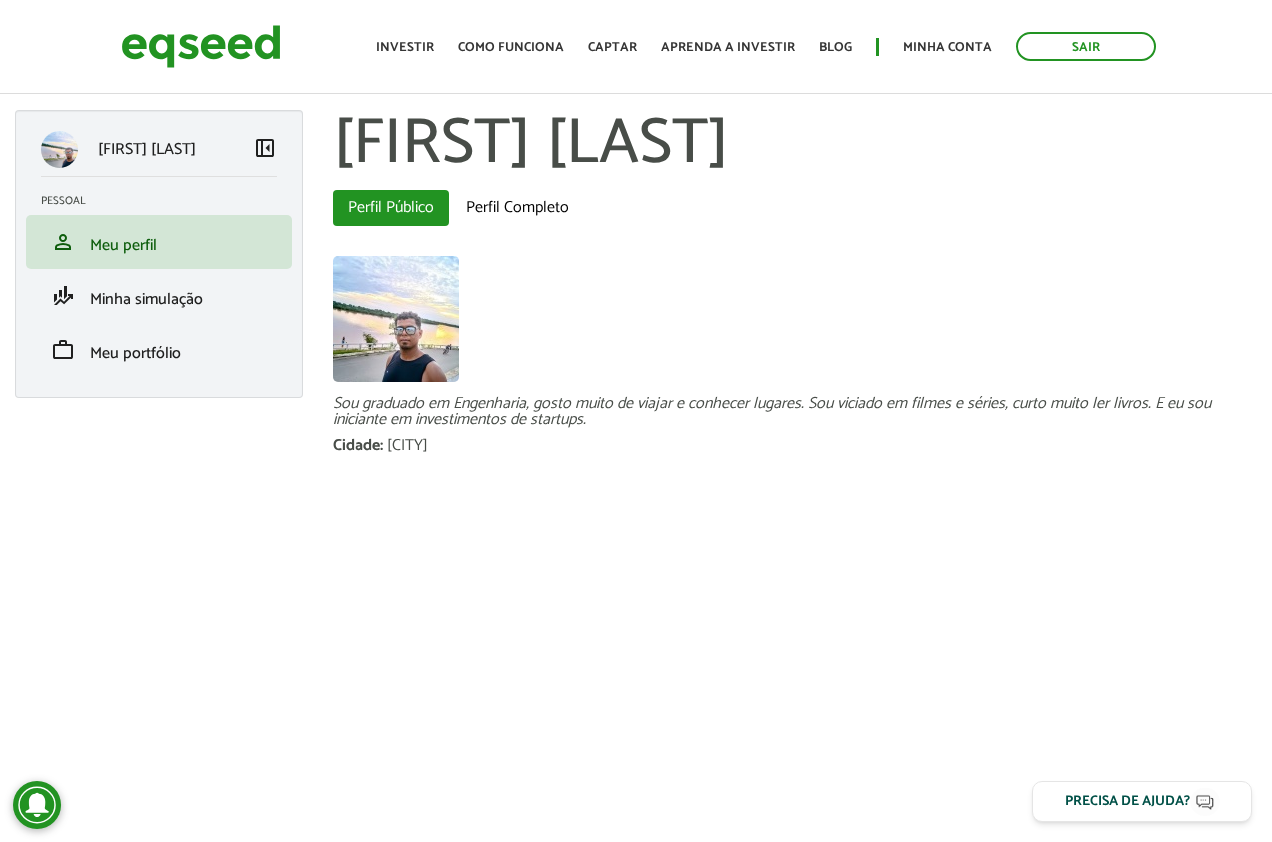 scroll, scrollTop: 0, scrollLeft: 0, axis: both 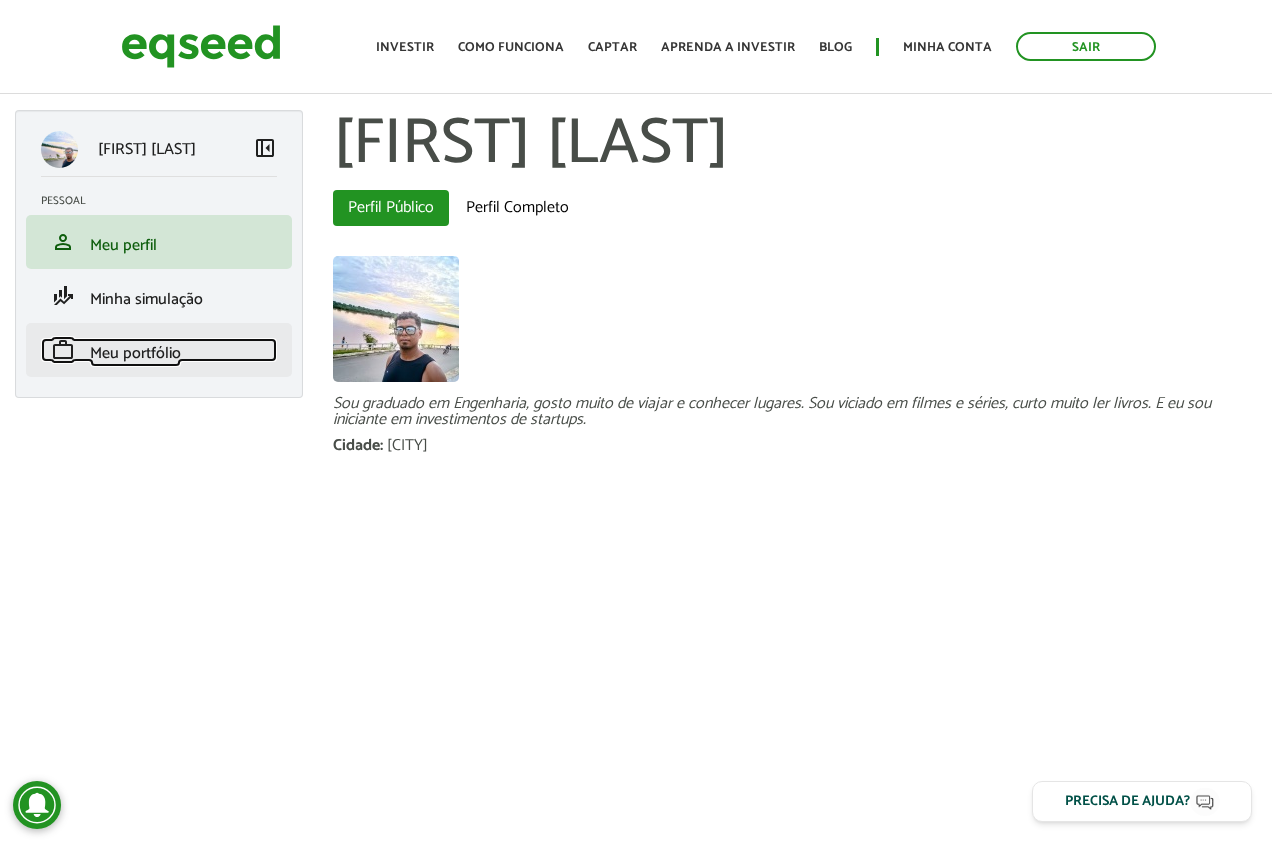 click on "Meu portfólio" at bounding box center [135, 353] 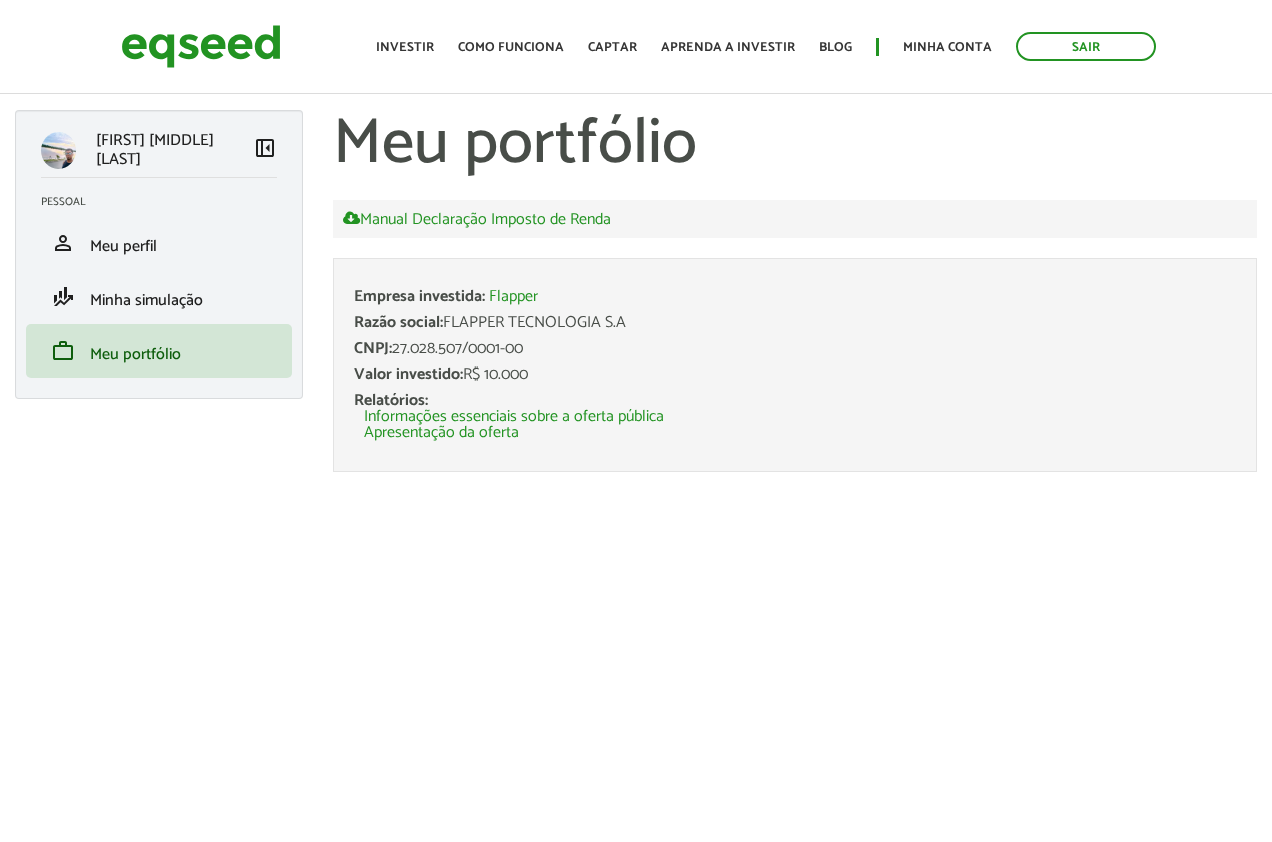 scroll, scrollTop: 0, scrollLeft: 0, axis: both 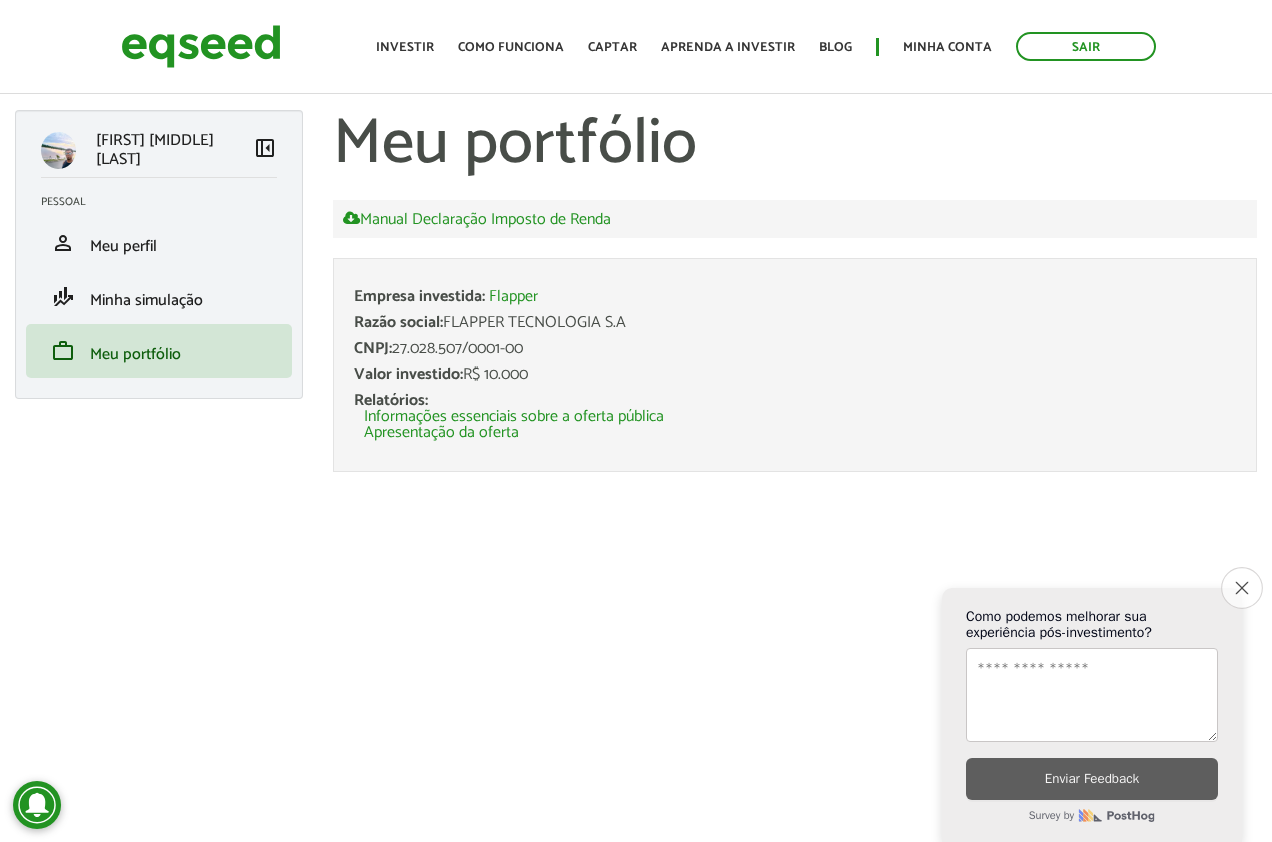 click on "Close survey" at bounding box center (1242, 588) 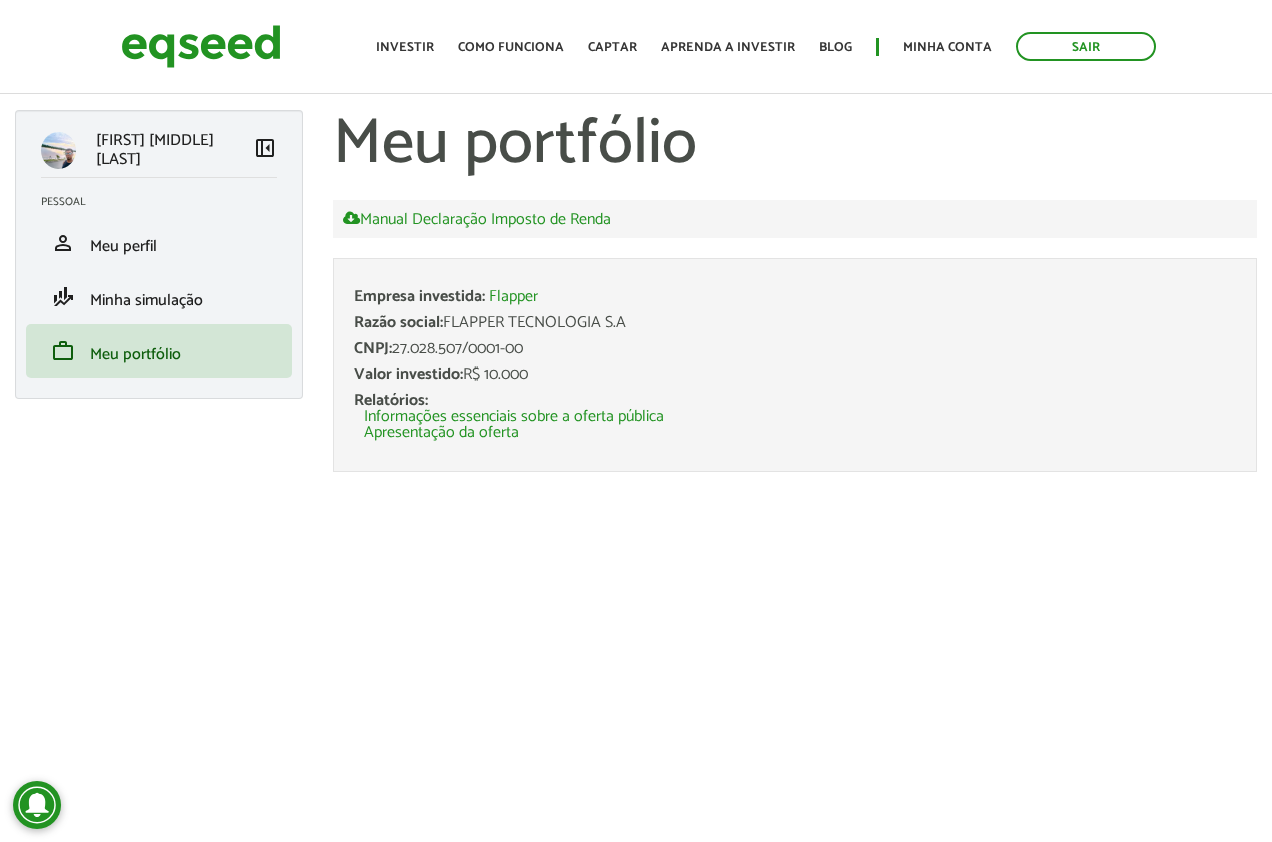 click on "[FIRST] [MIDDLE] [LAST]
left_panel_close
Pessoal
person Meu perfil
finance_mode Minha simulação
work Meu portfólio
Meu portfólio
Manual Declaração Imposto de Renda Empresa investida:   Flapper Razão social:  FLAPPER TECNOLOGIA S.A CNPJ:  [CNPJ] Valor investido:  R$ 10.000 Relatórios: Informações essenciais sobre a oferta pública Apresentação da oferta
Voltar" at bounding box center (636, 320) 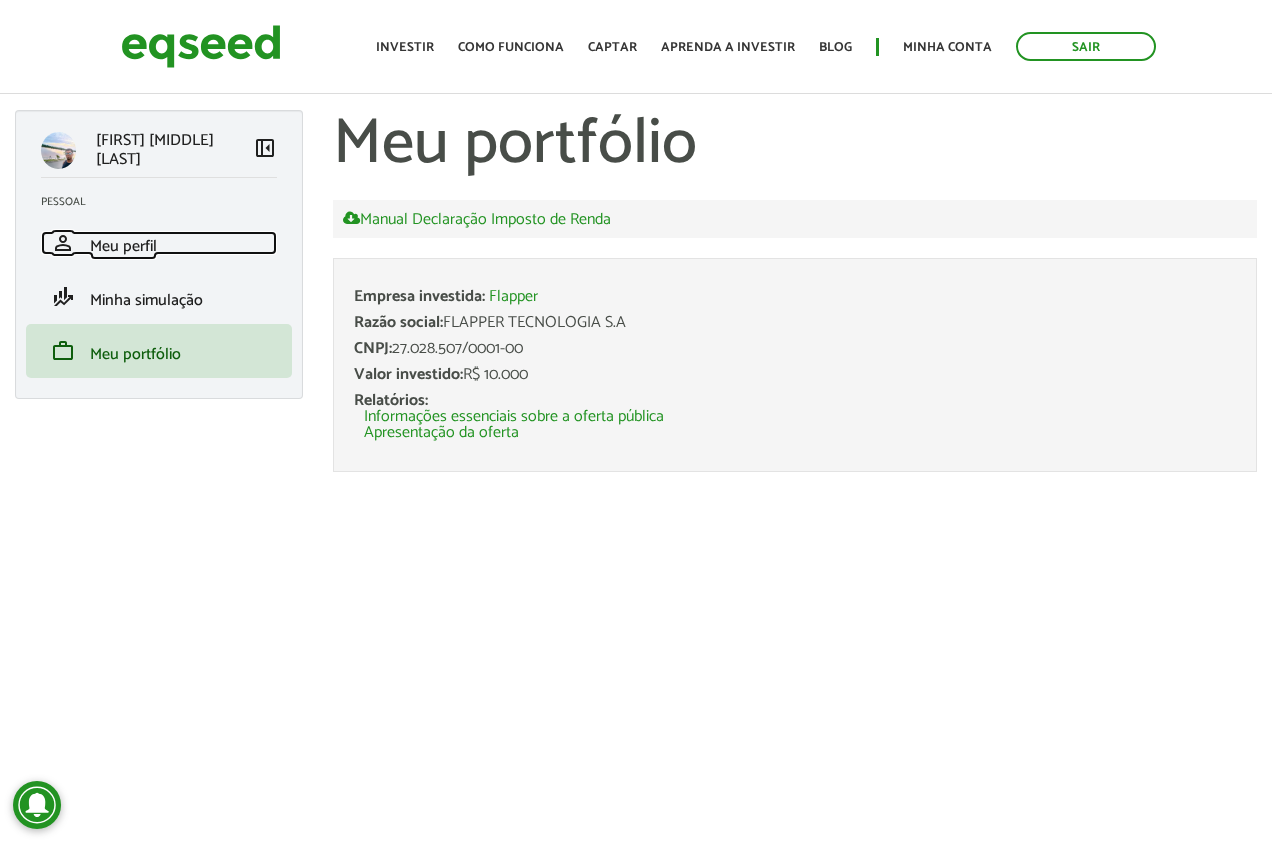 drag, startPoint x: 145, startPoint y: 239, endPoint x: 360, endPoint y: 268, distance: 216.94699 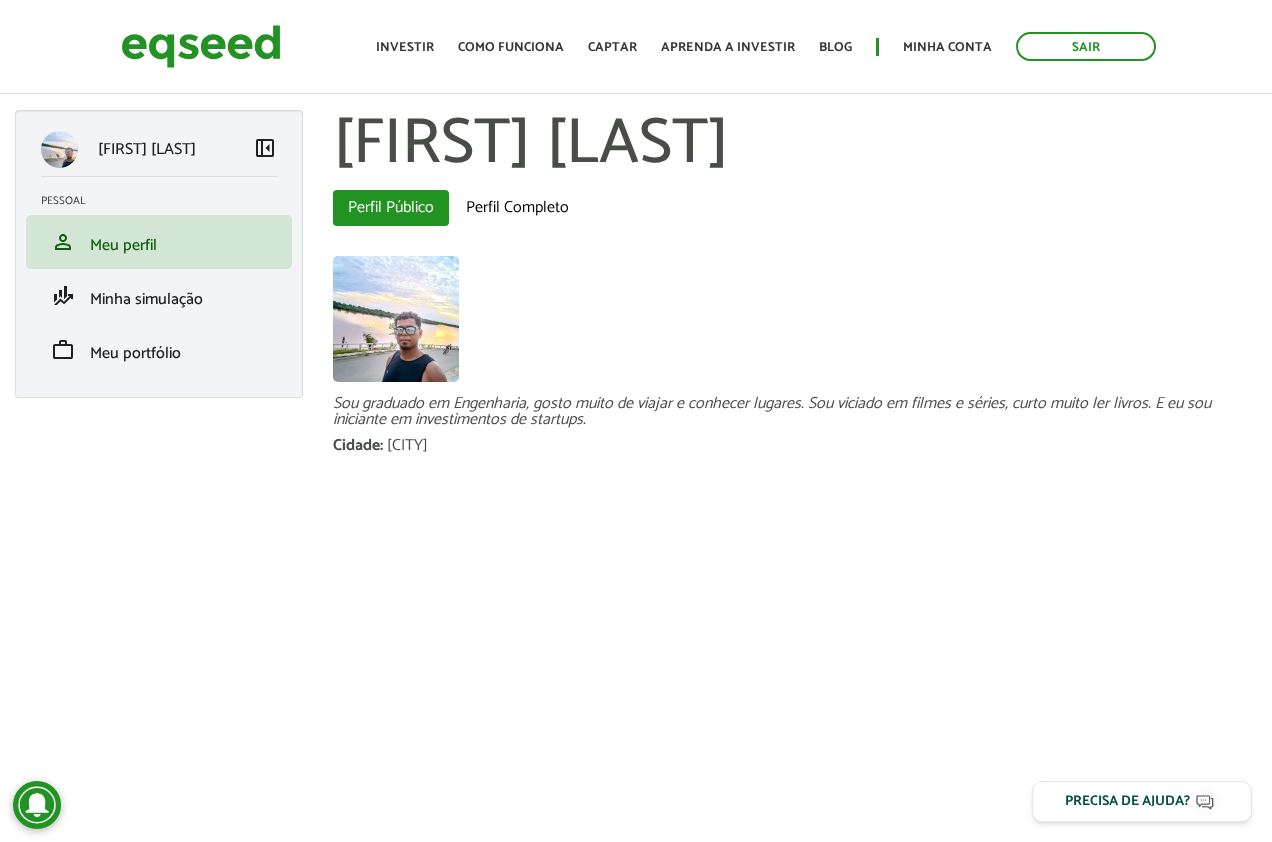 scroll, scrollTop: 0, scrollLeft: 0, axis: both 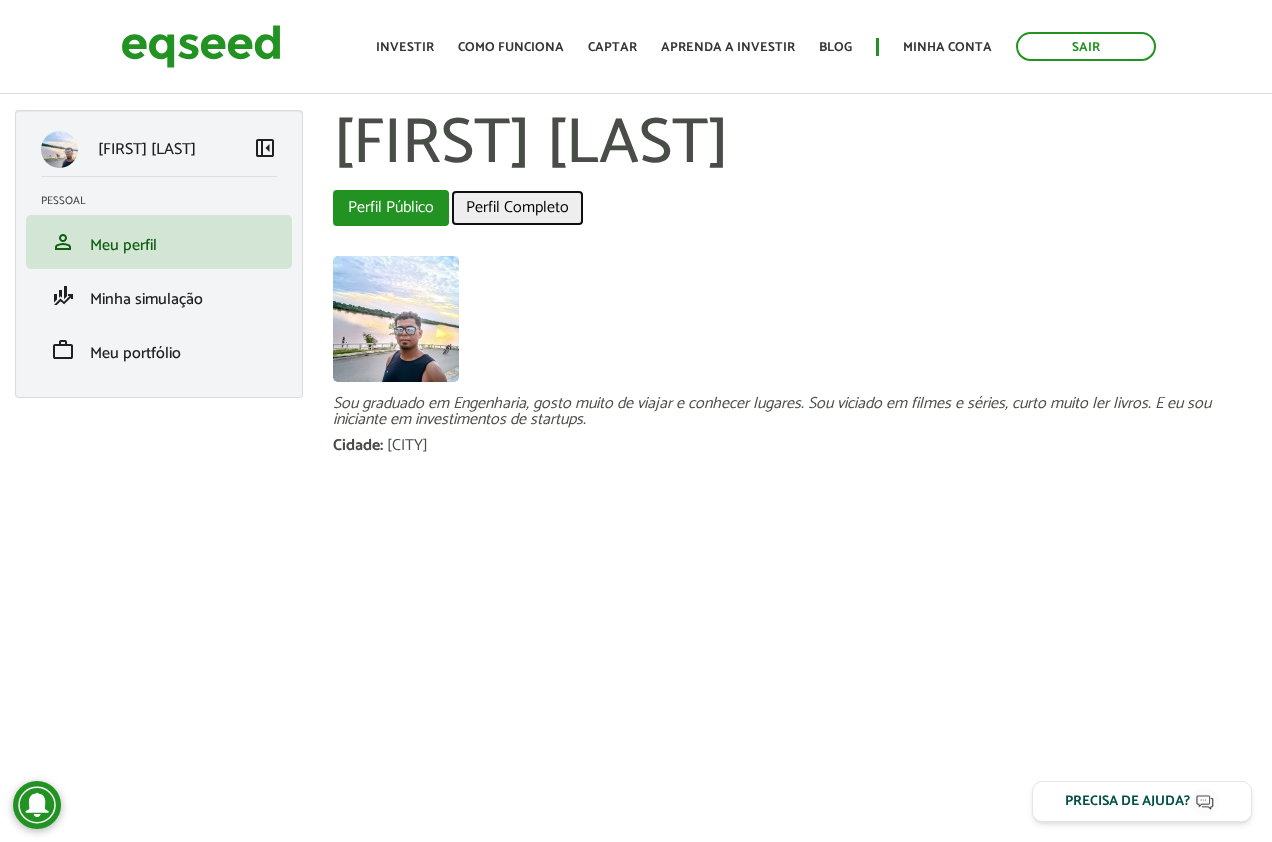 drag, startPoint x: 510, startPoint y: 203, endPoint x: 532, endPoint y: 215, distance: 25.059929 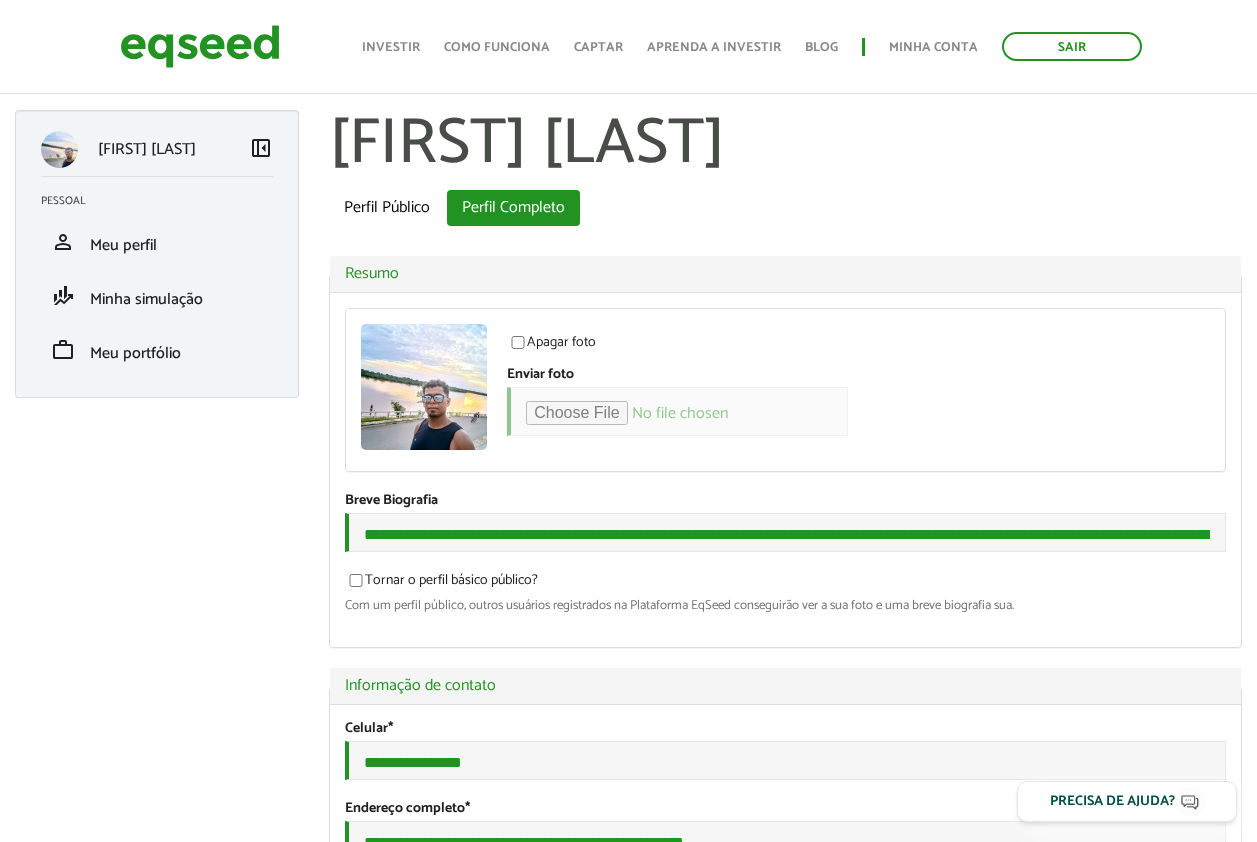 scroll, scrollTop: 200, scrollLeft: 0, axis: vertical 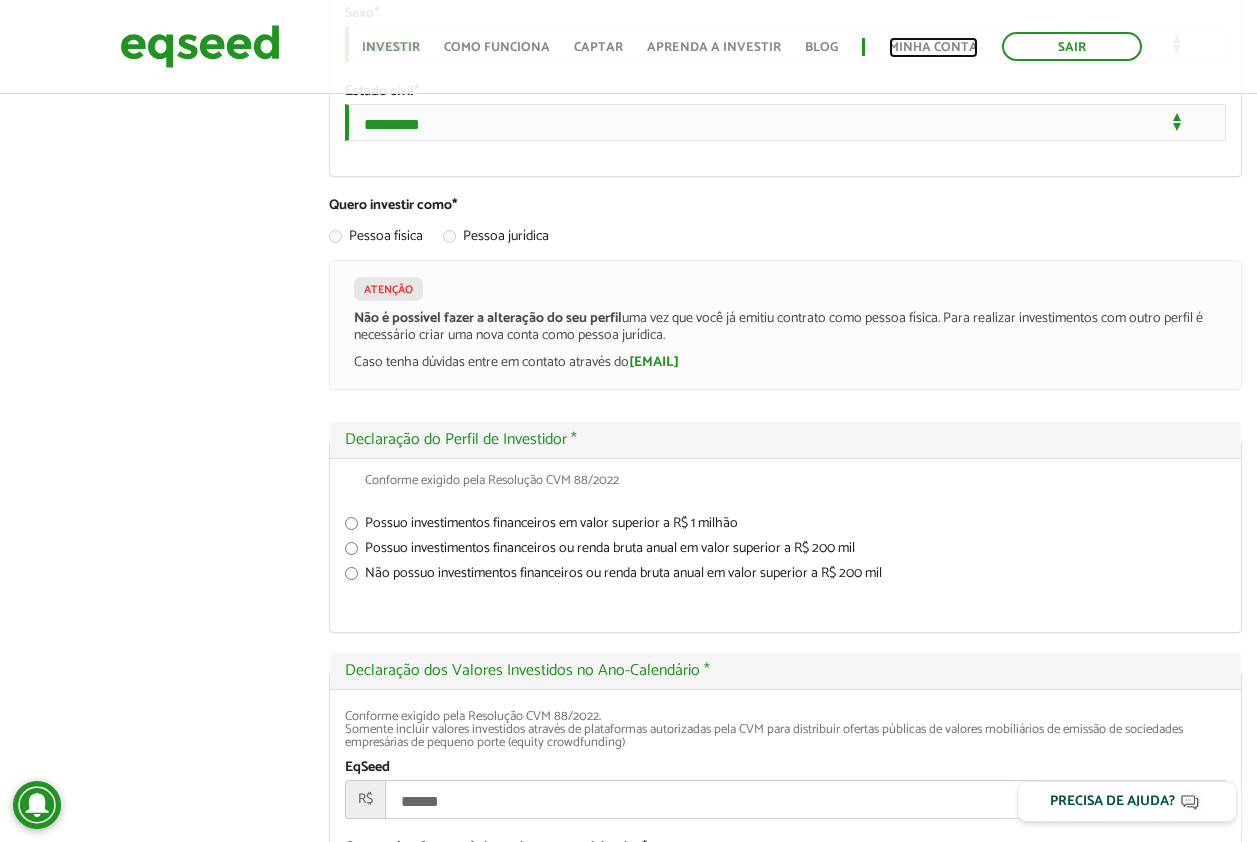 click on "Minha conta" at bounding box center [933, 47] 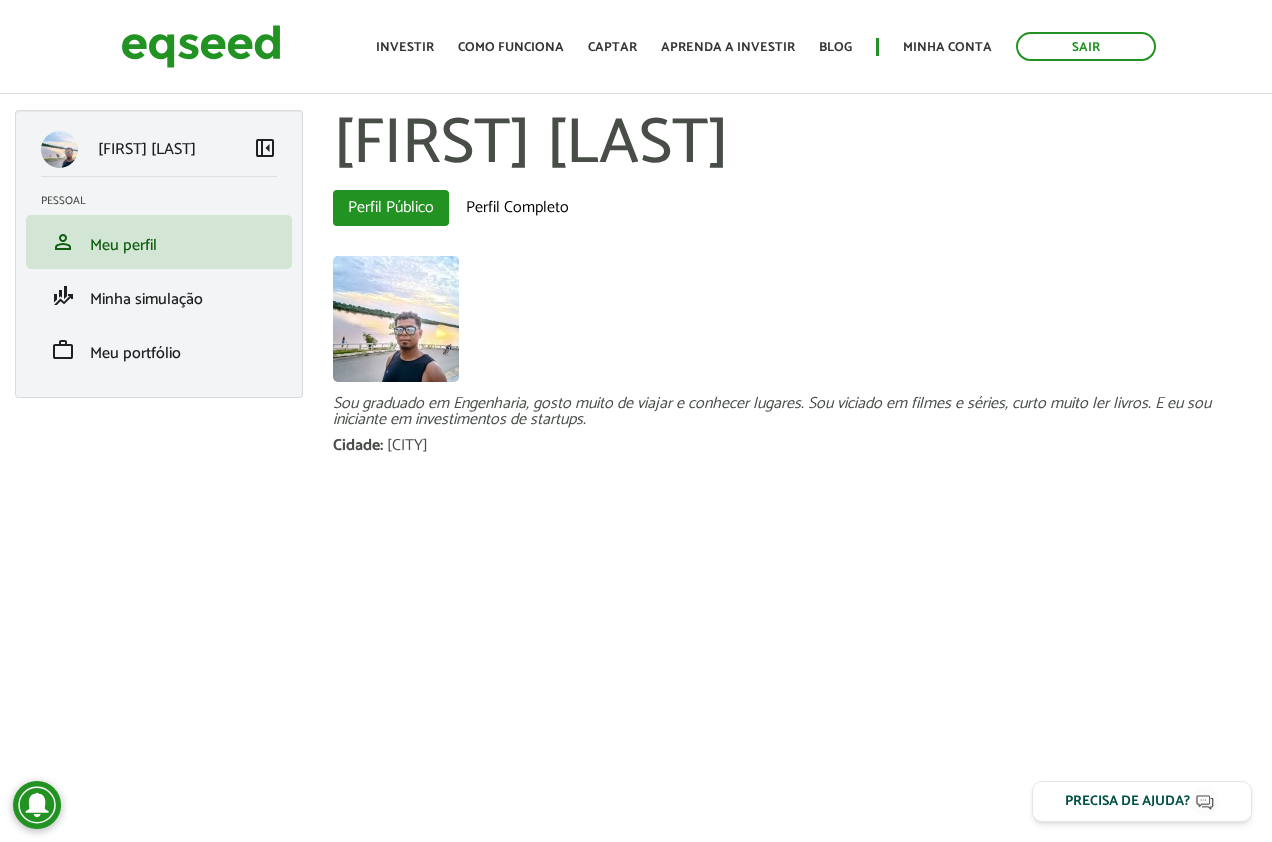 scroll, scrollTop: 0, scrollLeft: 0, axis: both 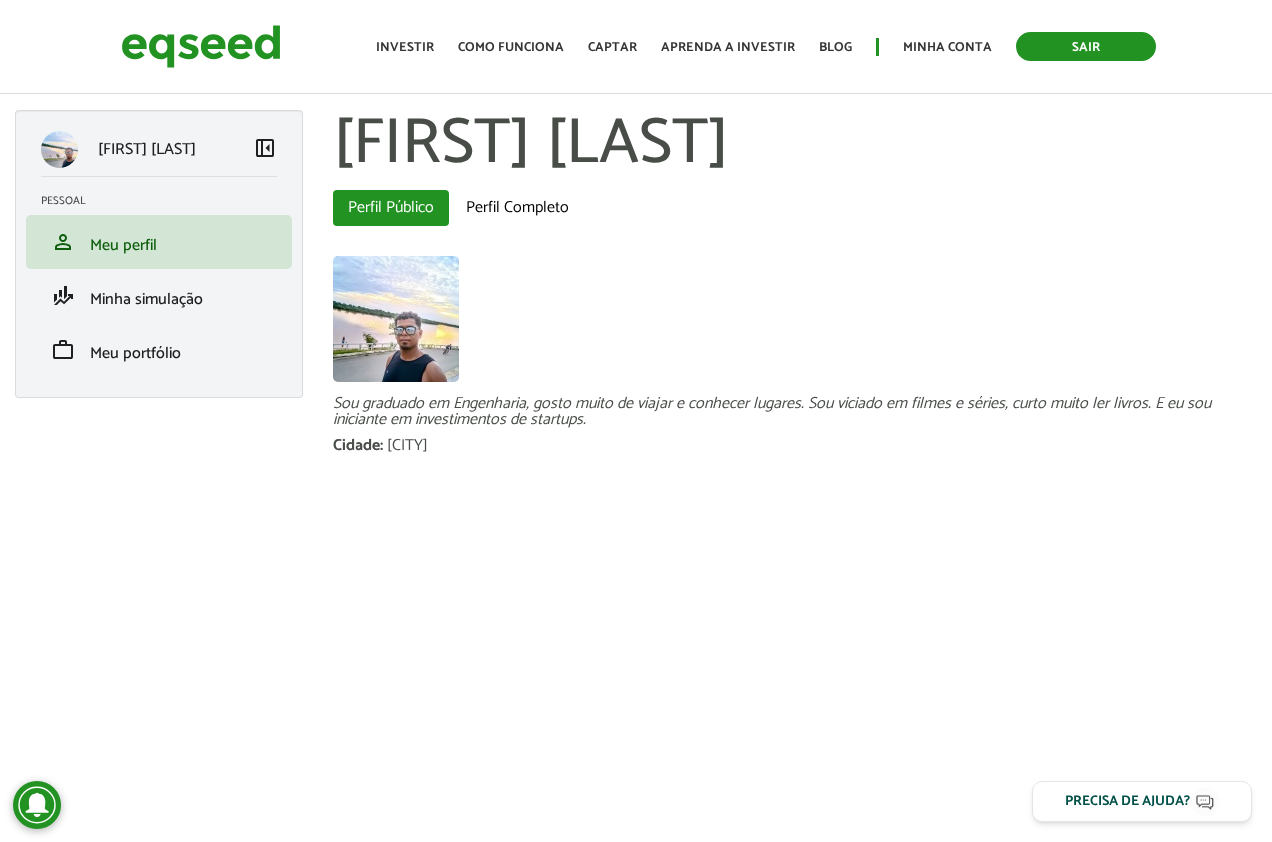 click on "Sair" at bounding box center [1086, 46] 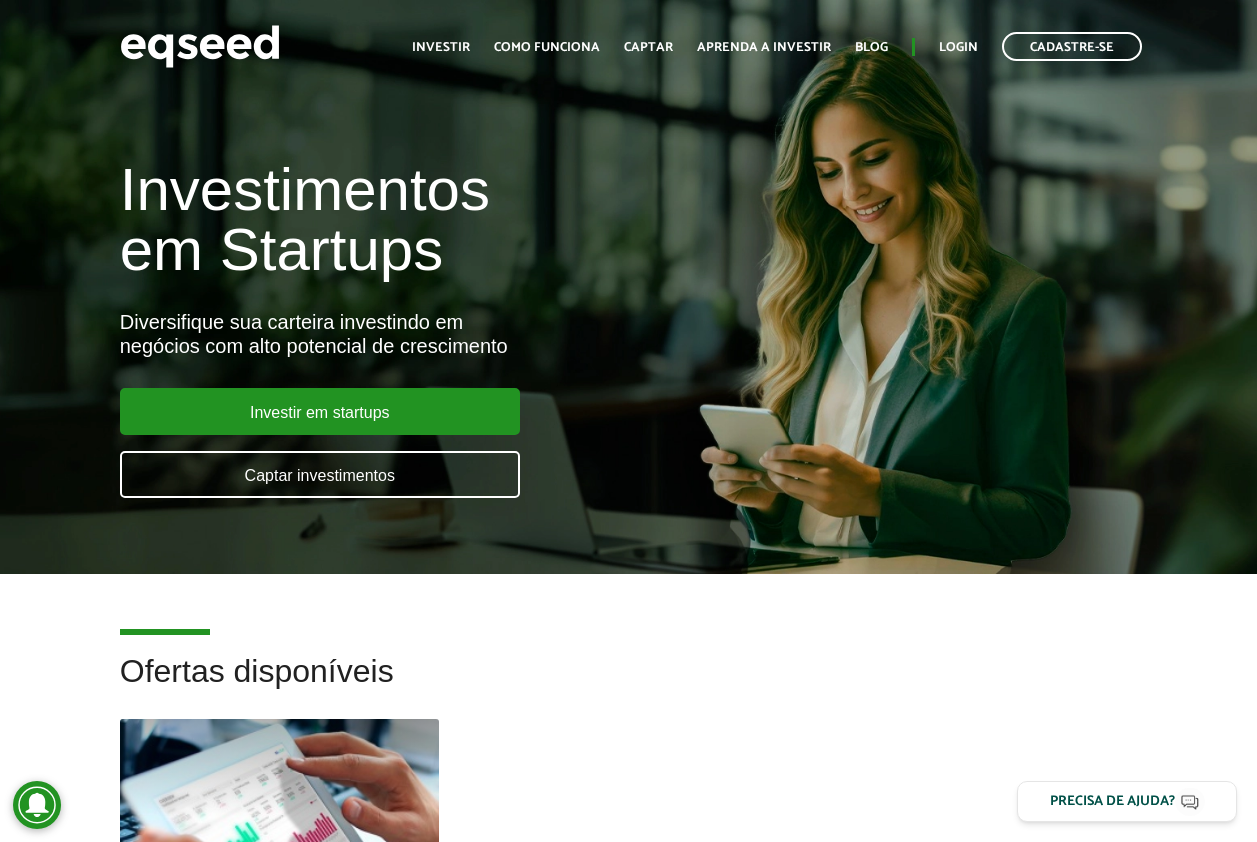 scroll, scrollTop: 0, scrollLeft: 0, axis: both 